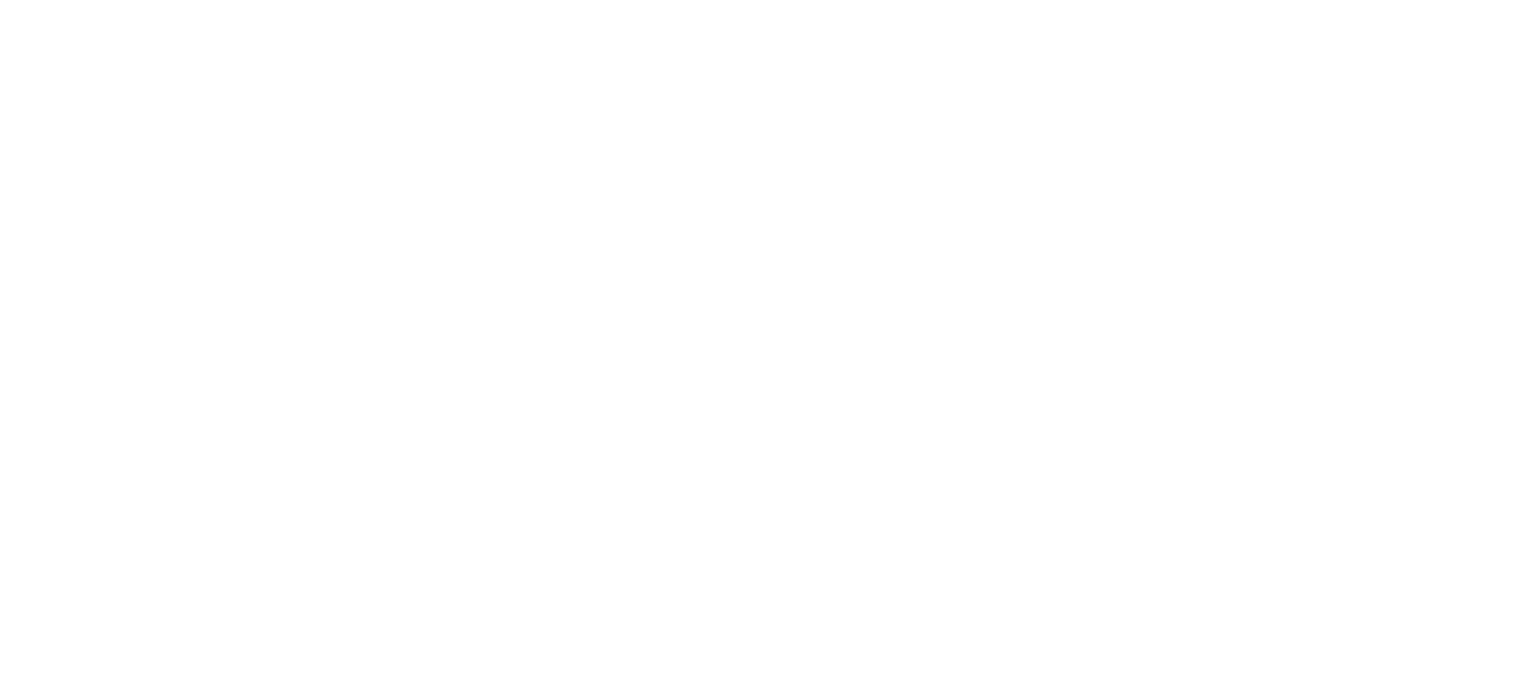 scroll, scrollTop: 0, scrollLeft: 0, axis: both 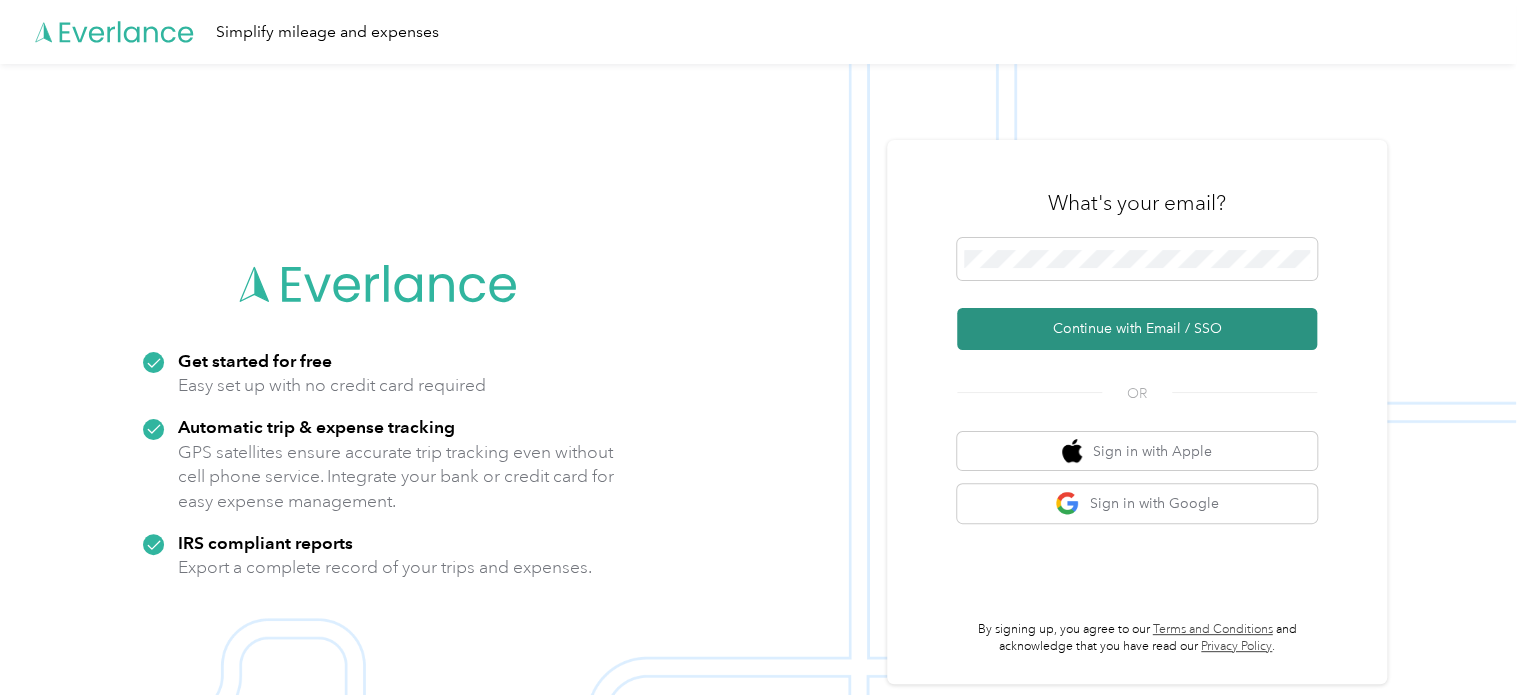 click on "Continue with Email / SSO" at bounding box center [1137, 329] 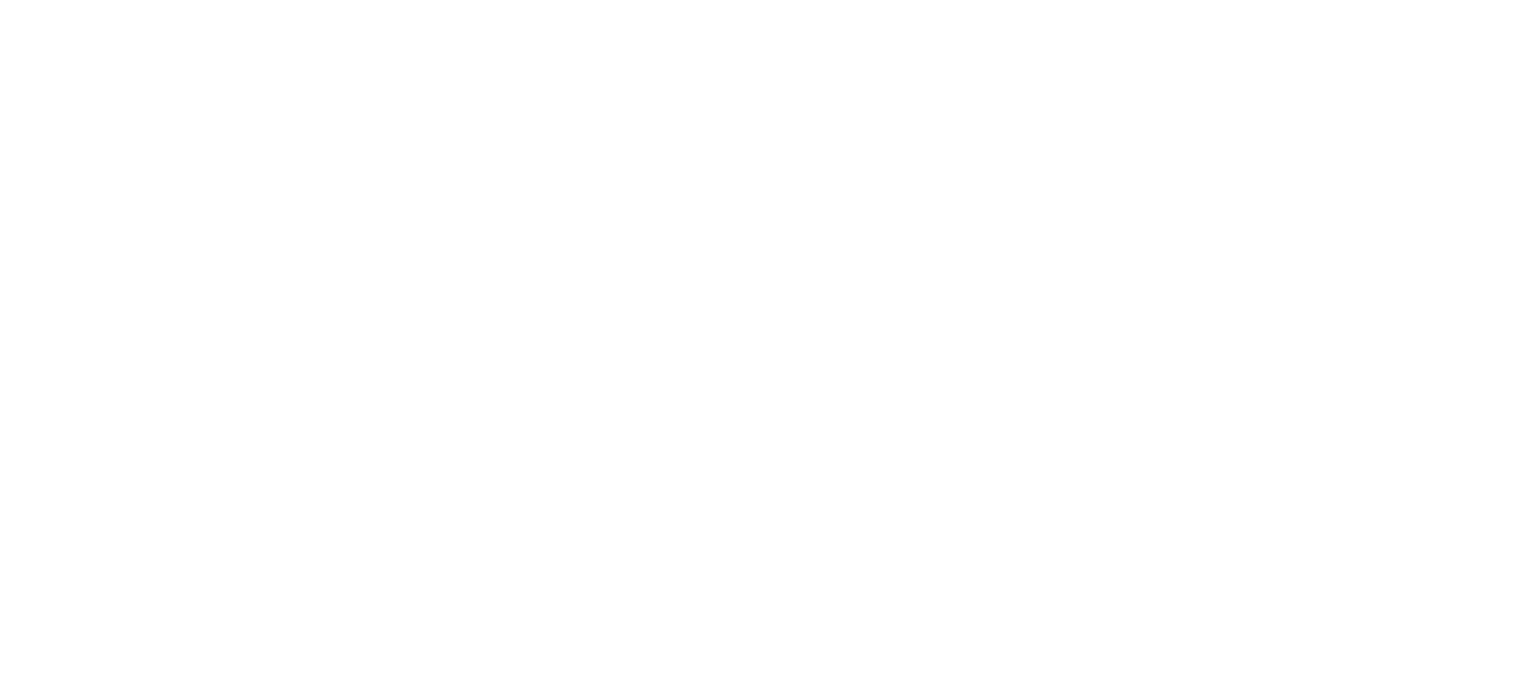 scroll, scrollTop: 0, scrollLeft: 0, axis: both 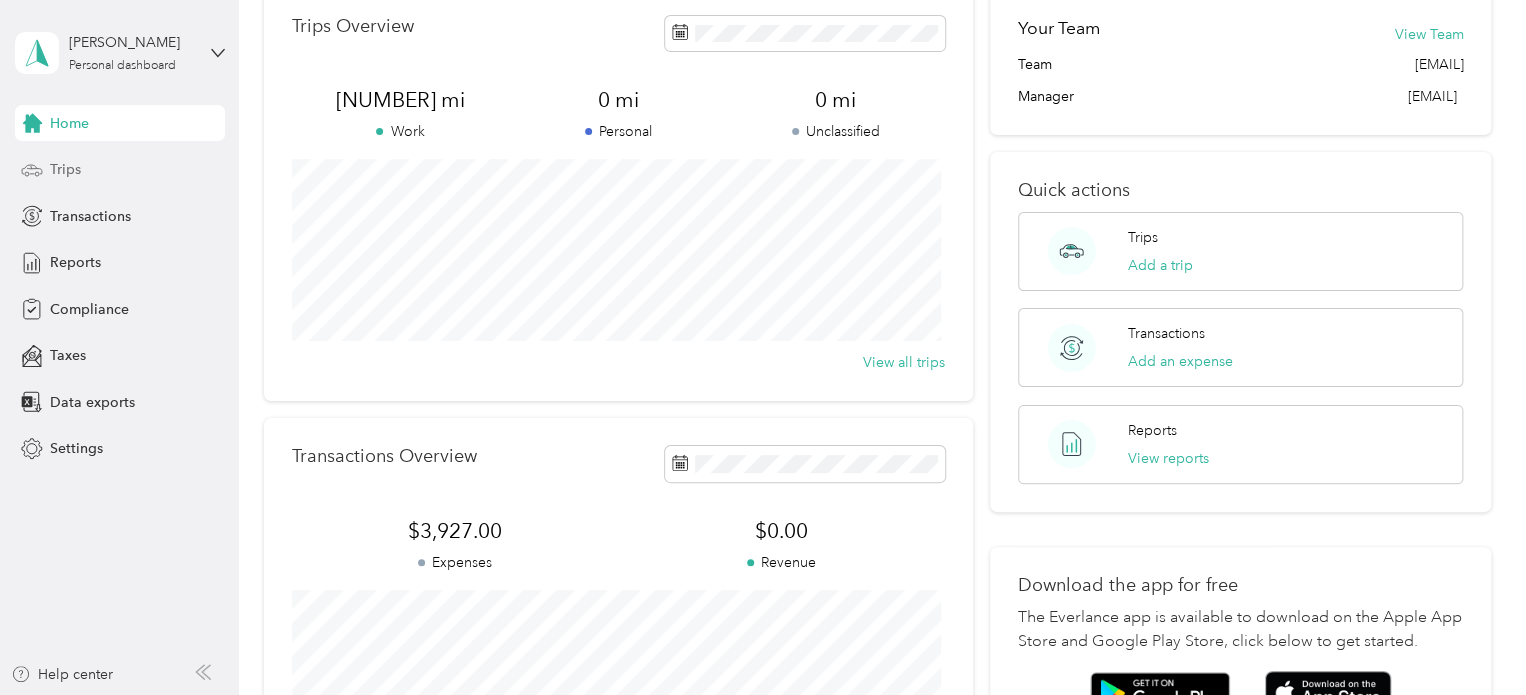 click on "Trips" at bounding box center (120, 170) 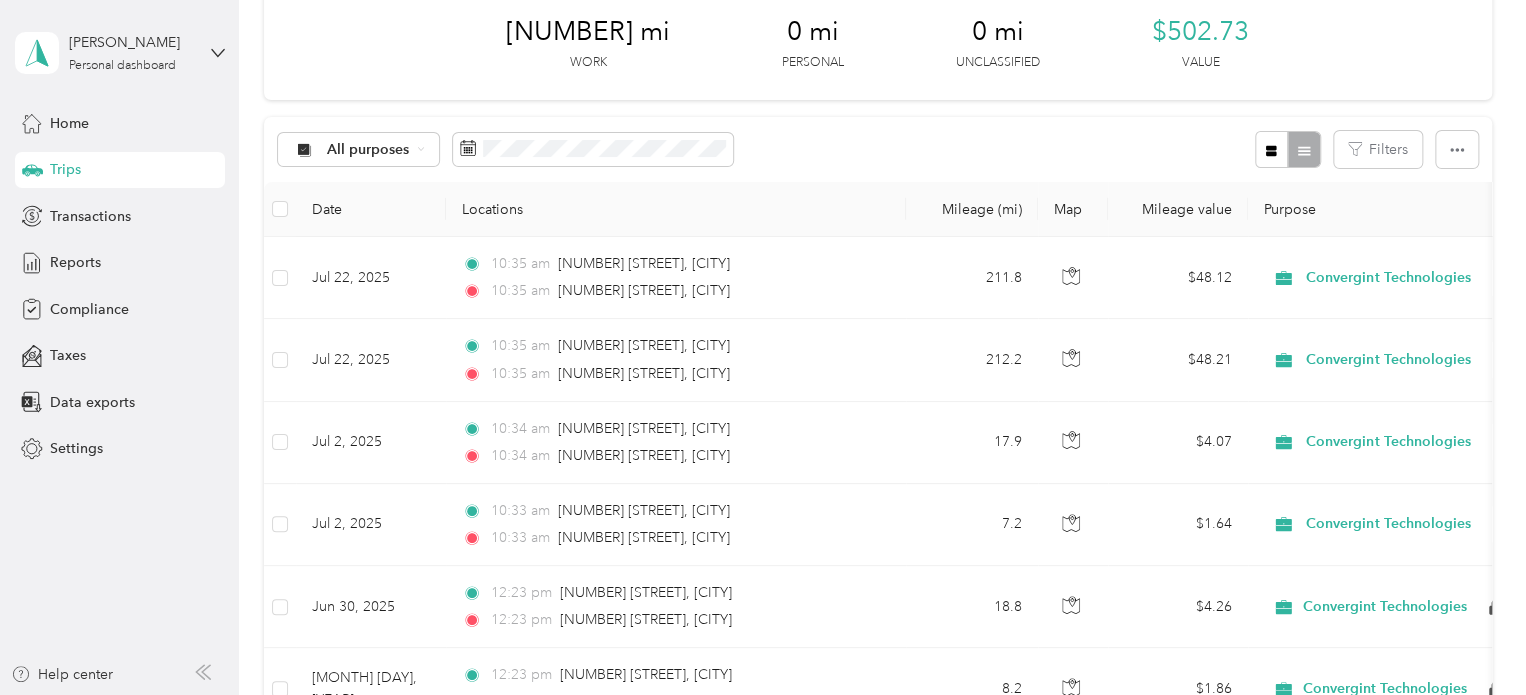 scroll, scrollTop: 0, scrollLeft: 0, axis: both 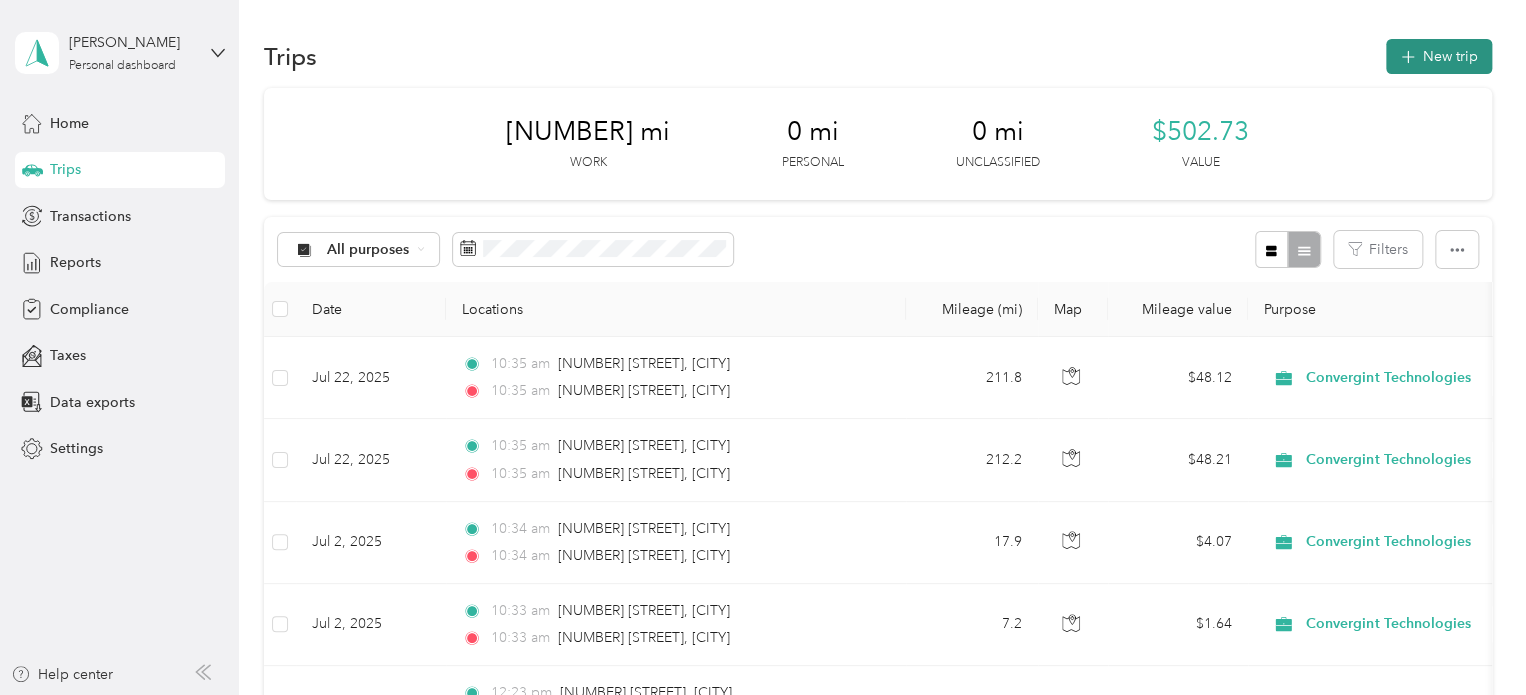 click on "New trip" at bounding box center (1439, 56) 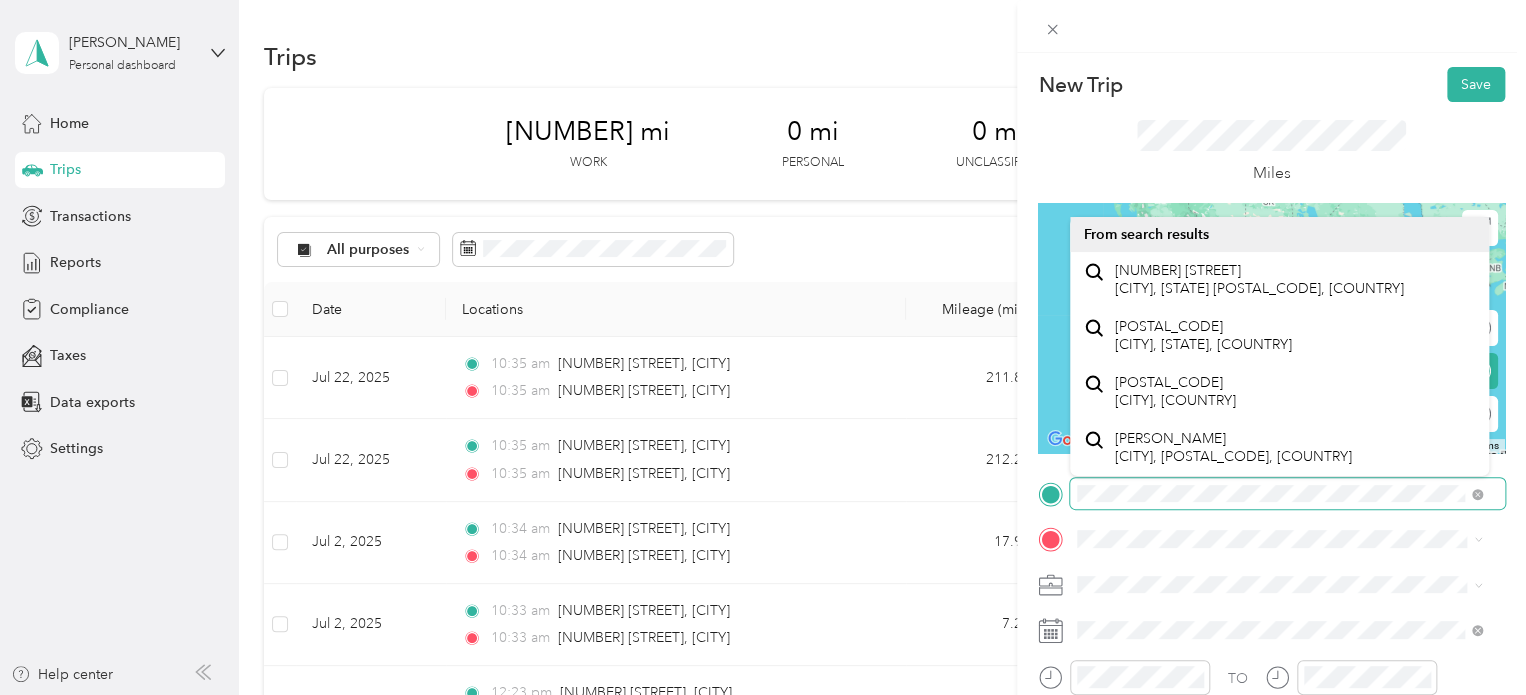 click on "New Trip Save This trip cannot be edited because it is either under review, approved, or paid. Contact your Team Manager to edit it. Miles ← Move left → Move right ↑ Move up ↓ Move down + Zoom in - Zoom out Home Jump left by 75% End Jump right by 75% Page Up Jump up by 75% Page Down Jump down by 75% Keyboard shortcuts Map Data Map data ©2025 Google, INEGI Map data ©2025 Google, INEGI 1000 km  Click to toggle between metric and imperial units Terms Report a map error Edit route Calculate route Round trip TO Add photo" at bounding box center (1271, 514) 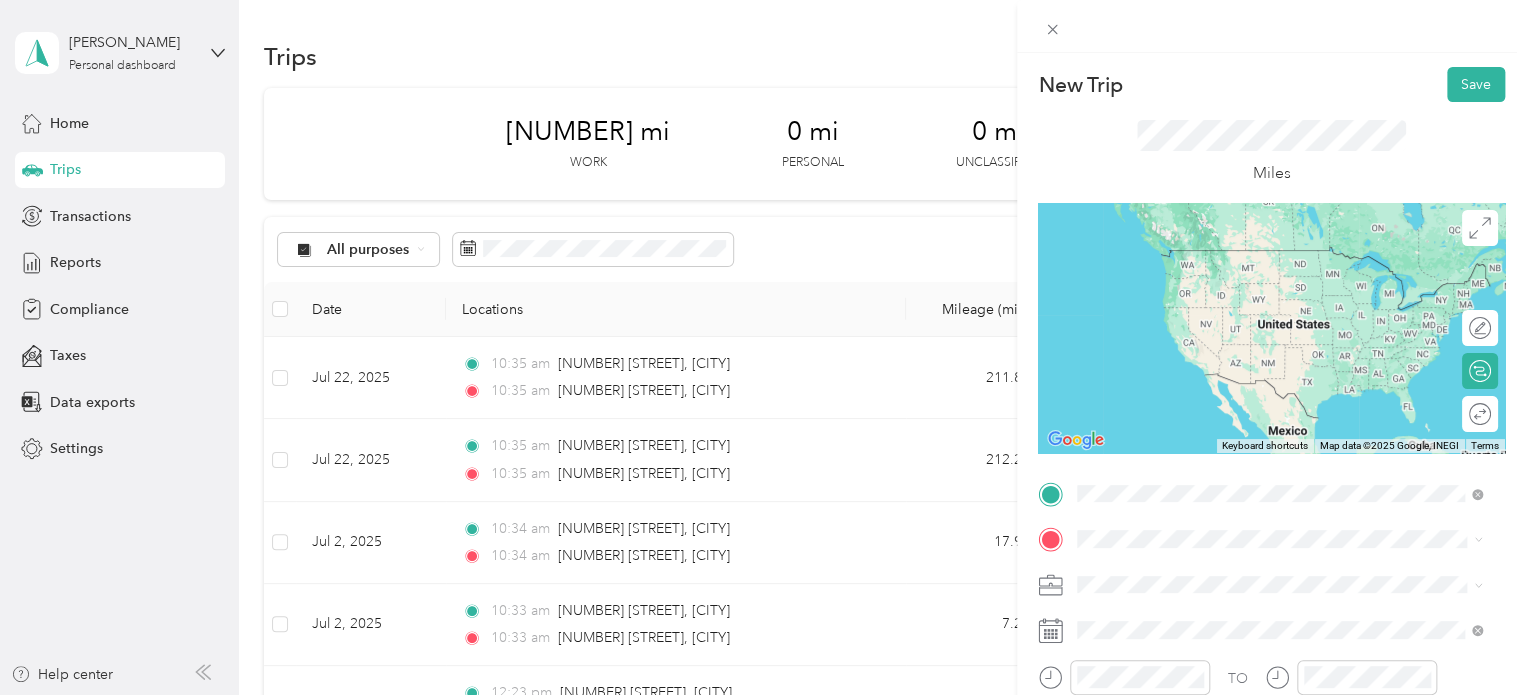 click on "[NUMBER] [STREET]
[CITY], [STATE] [POSTAL_CODE], [COUNTRY]" at bounding box center [1259, 258] 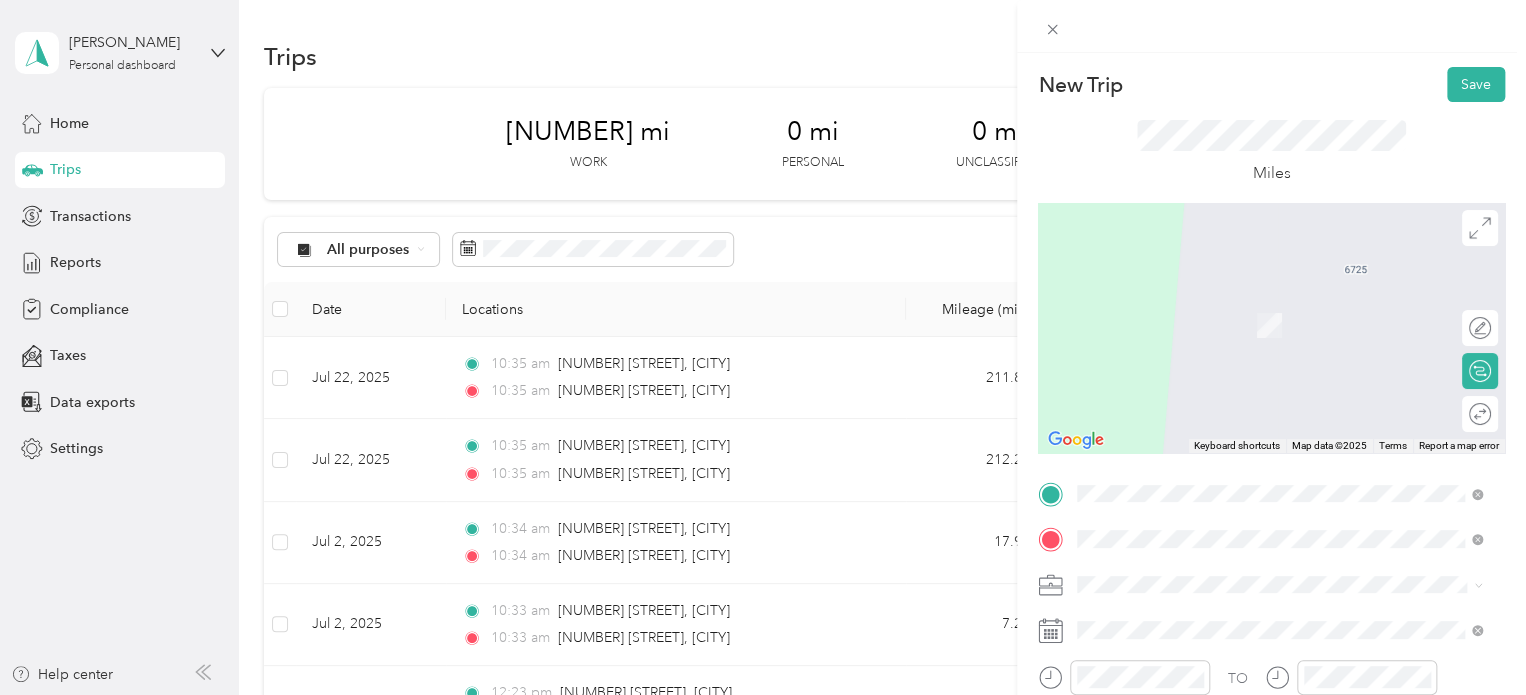 click on "[NUMBER] [STREET]
[CITY], [STATE] [POSTAL_CODE], [COUNTRY]" at bounding box center (1259, 304) 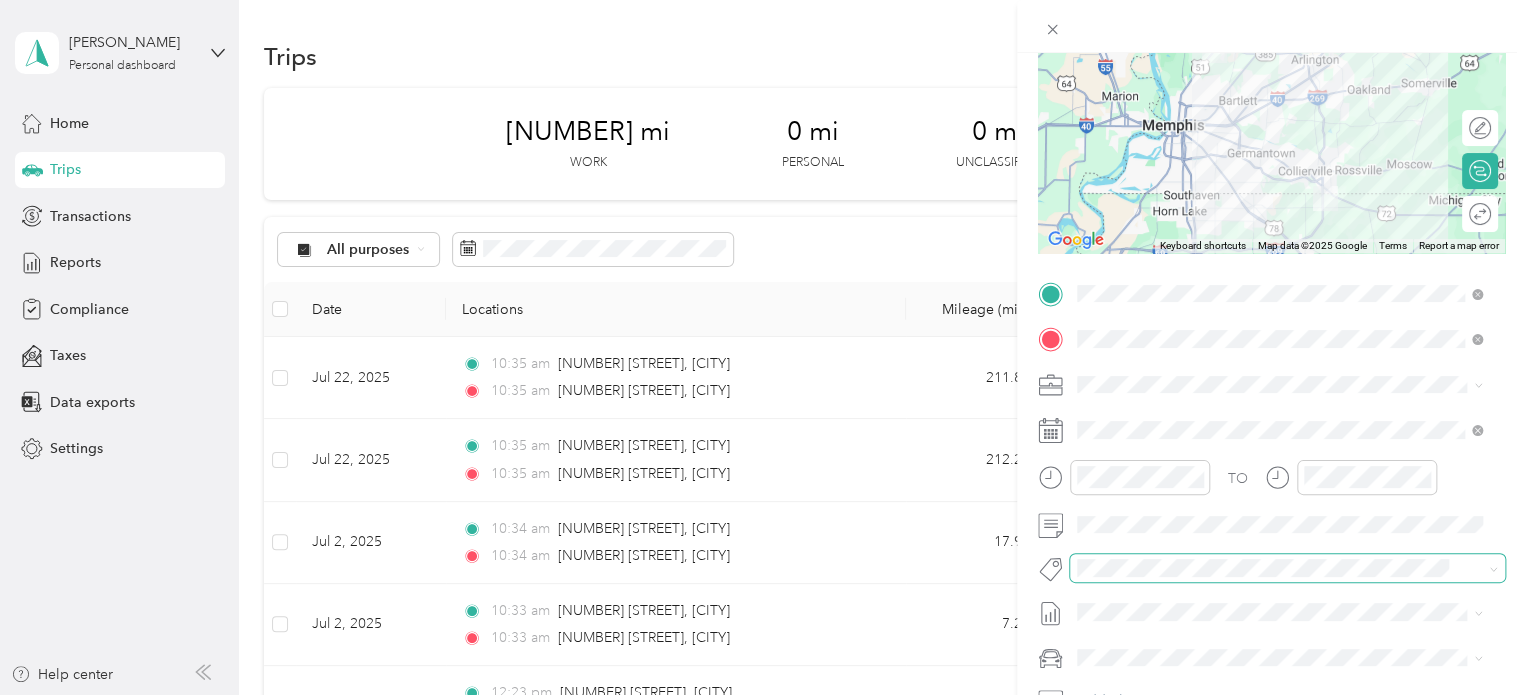 scroll, scrollTop: 300, scrollLeft: 0, axis: vertical 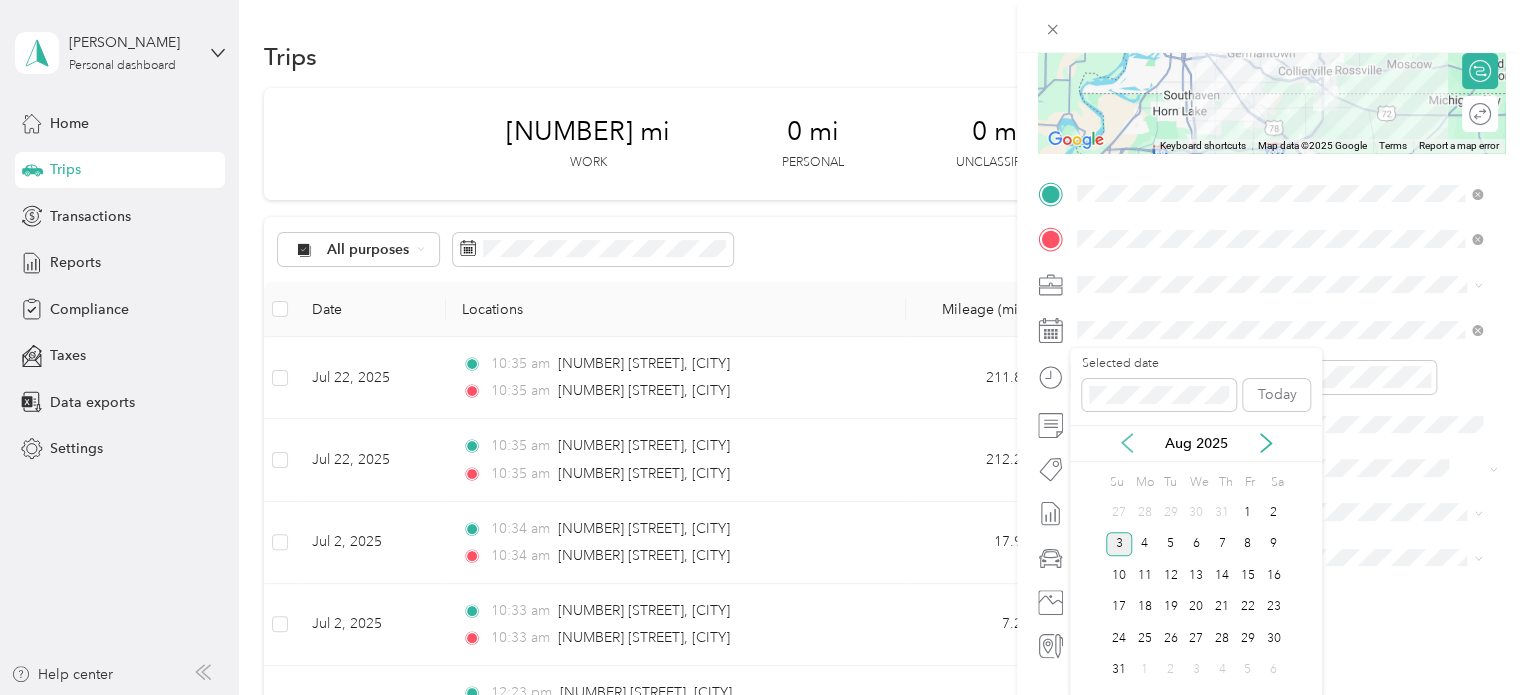 click 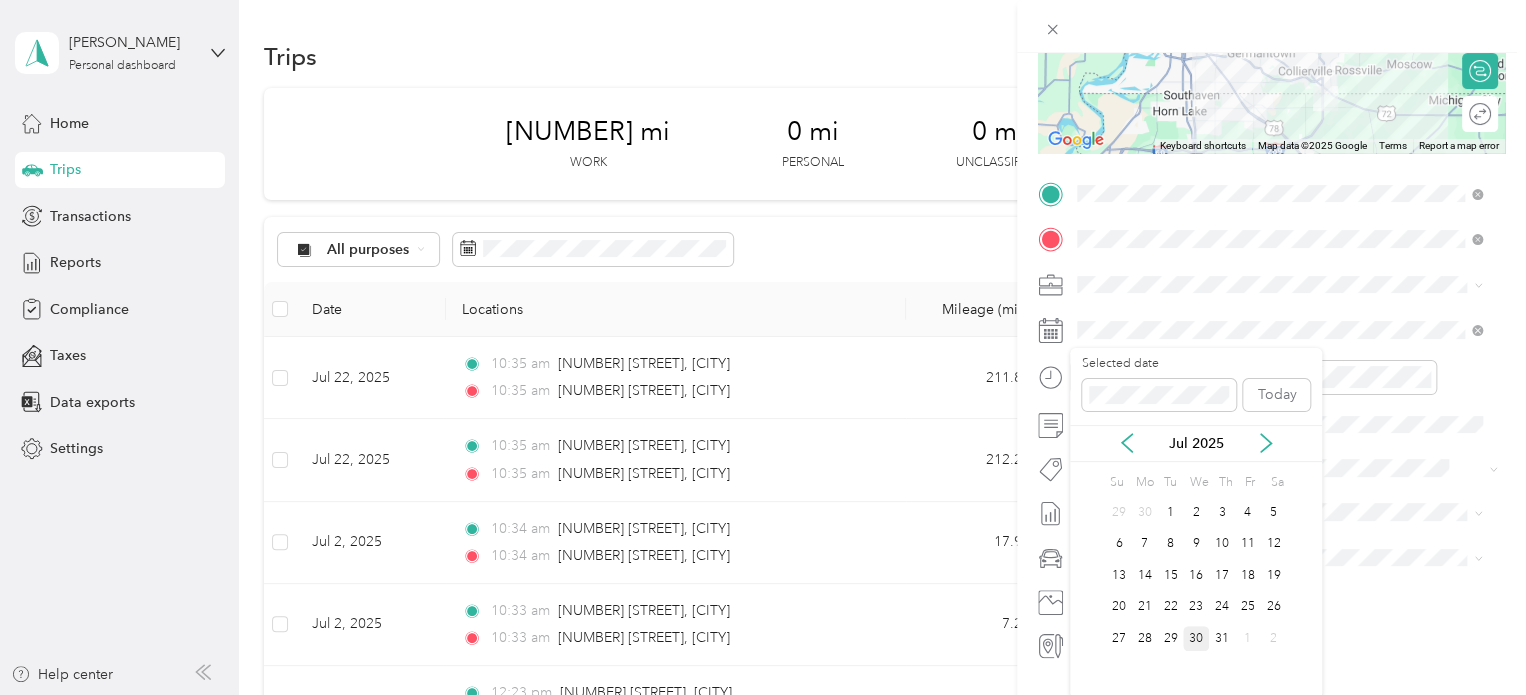 click on "30" at bounding box center (1196, 638) 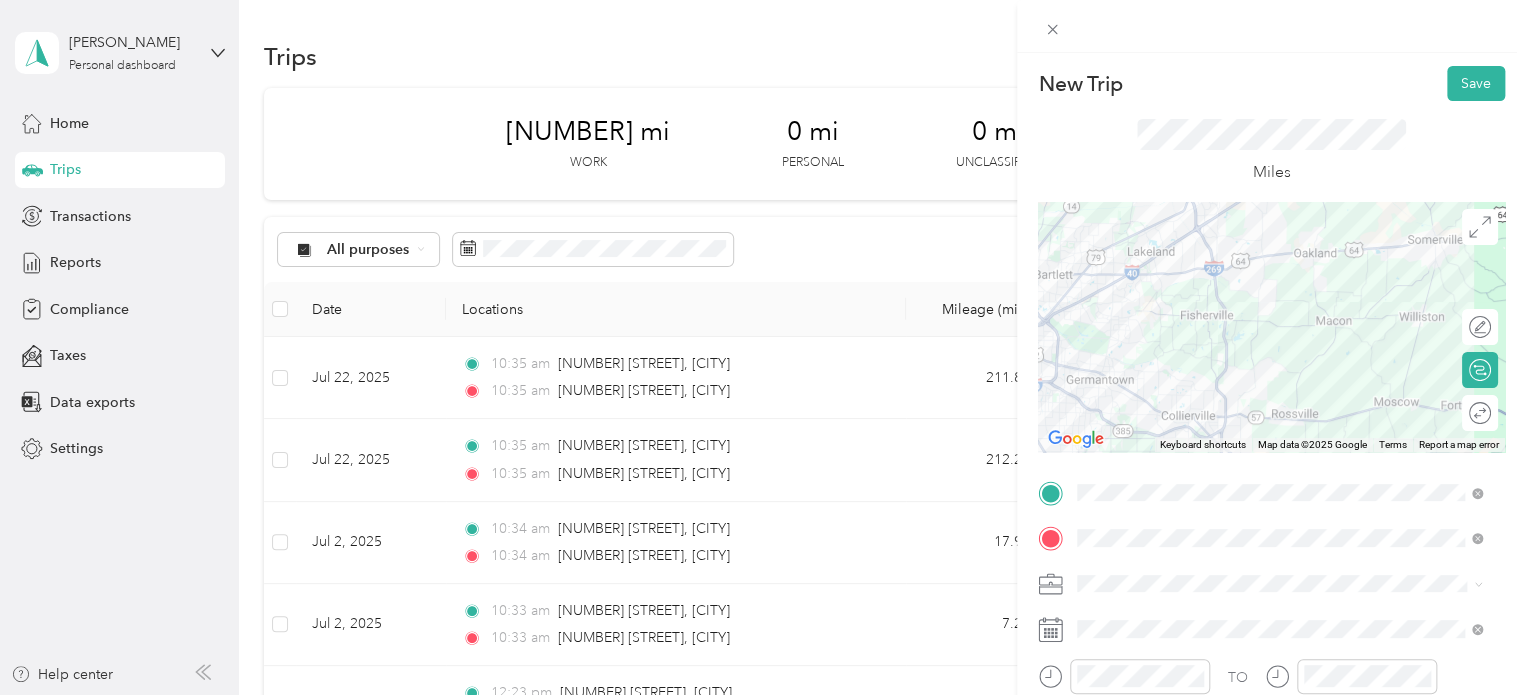 scroll, scrollTop: 0, scrollLeft: 0, axis: both 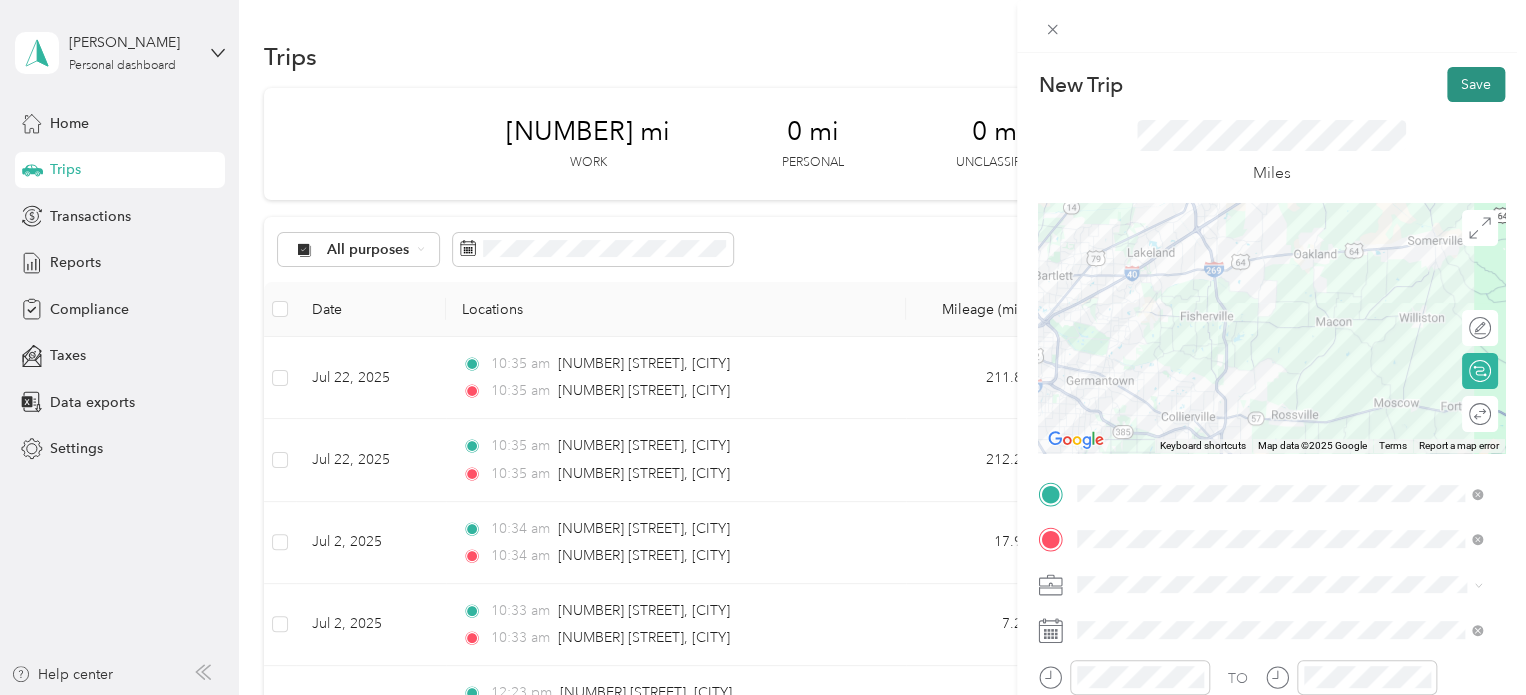 click on "Save" at bounding box center [1476, 84] 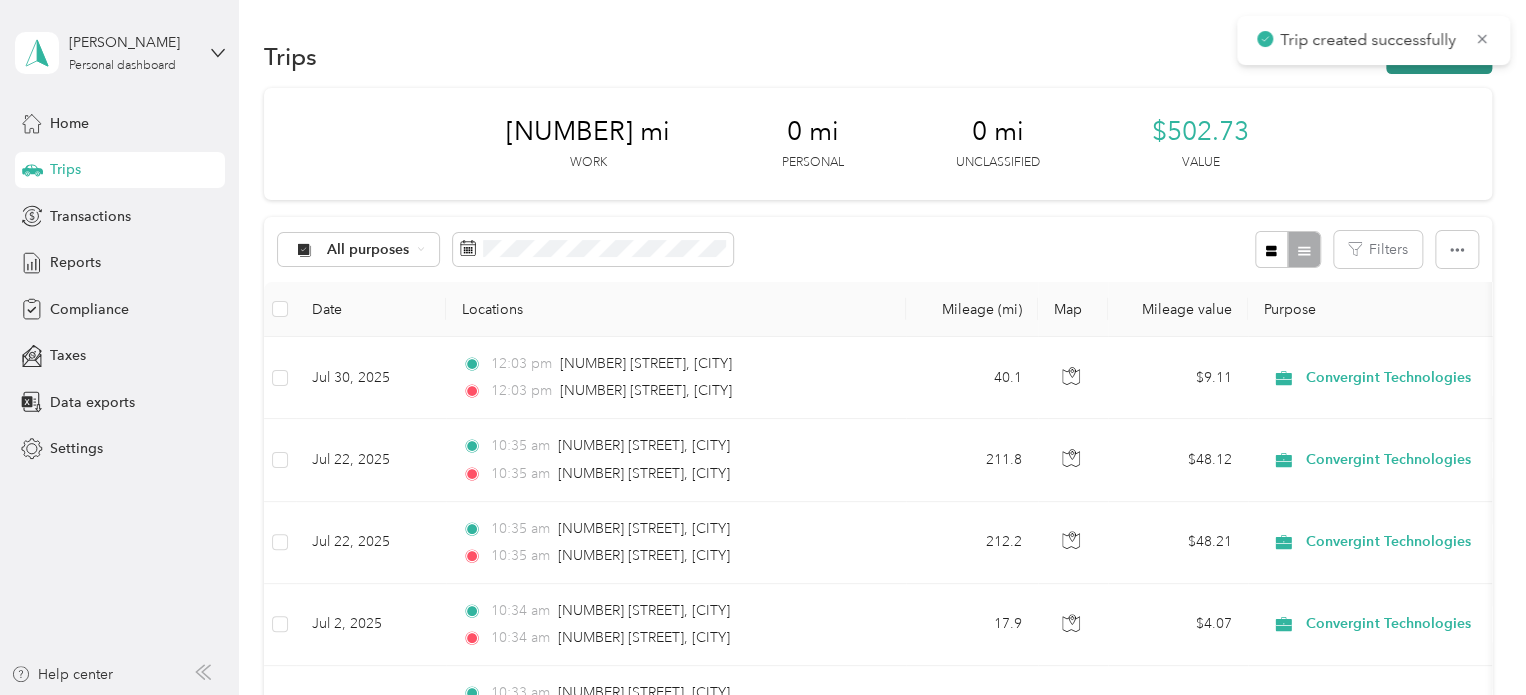 click on "New trip" at bounding box center [1439, 56] 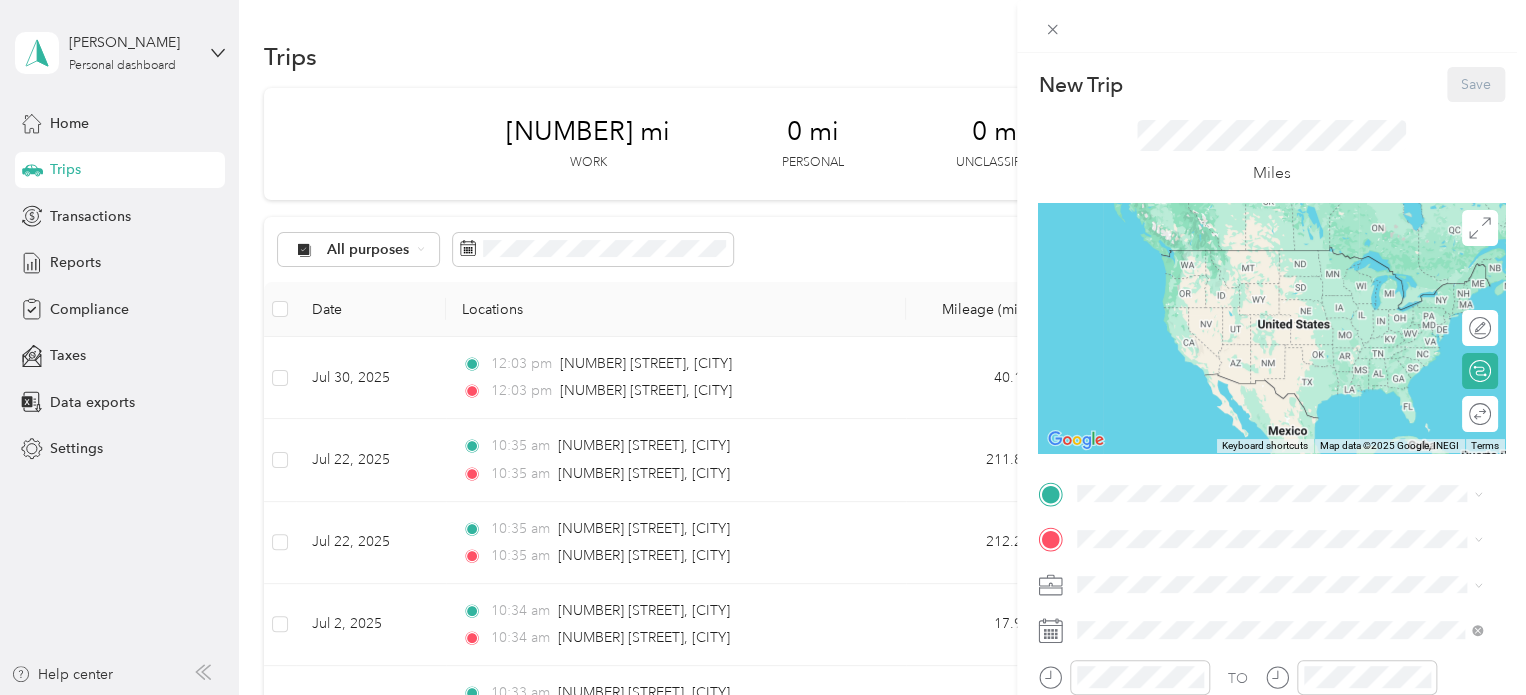 click on "TO Add photo" at bounding box center [1271, 719] 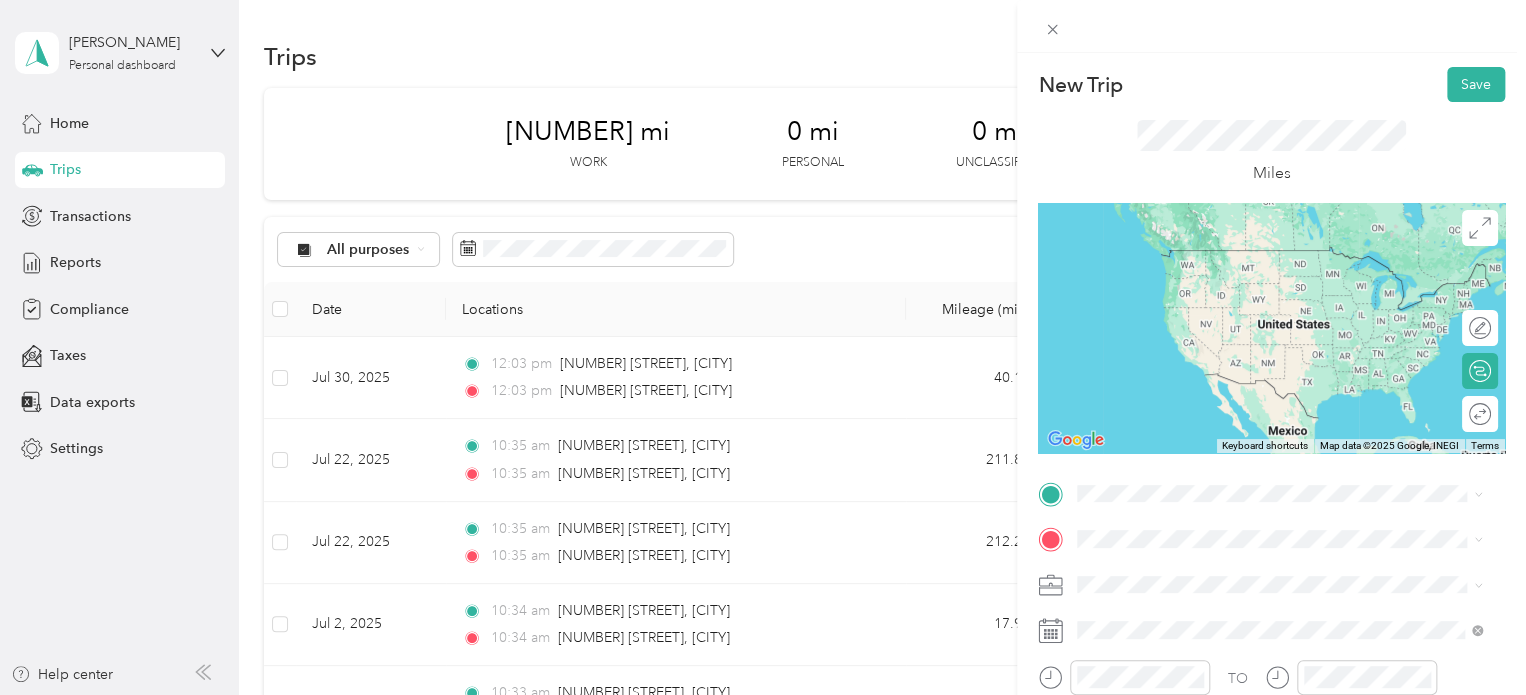 click on "[NUMBER] [STREET]
[CITY], [STATE] [POSTAL_CODE], [COUNTRY]" at bounding box center (1259, 258) 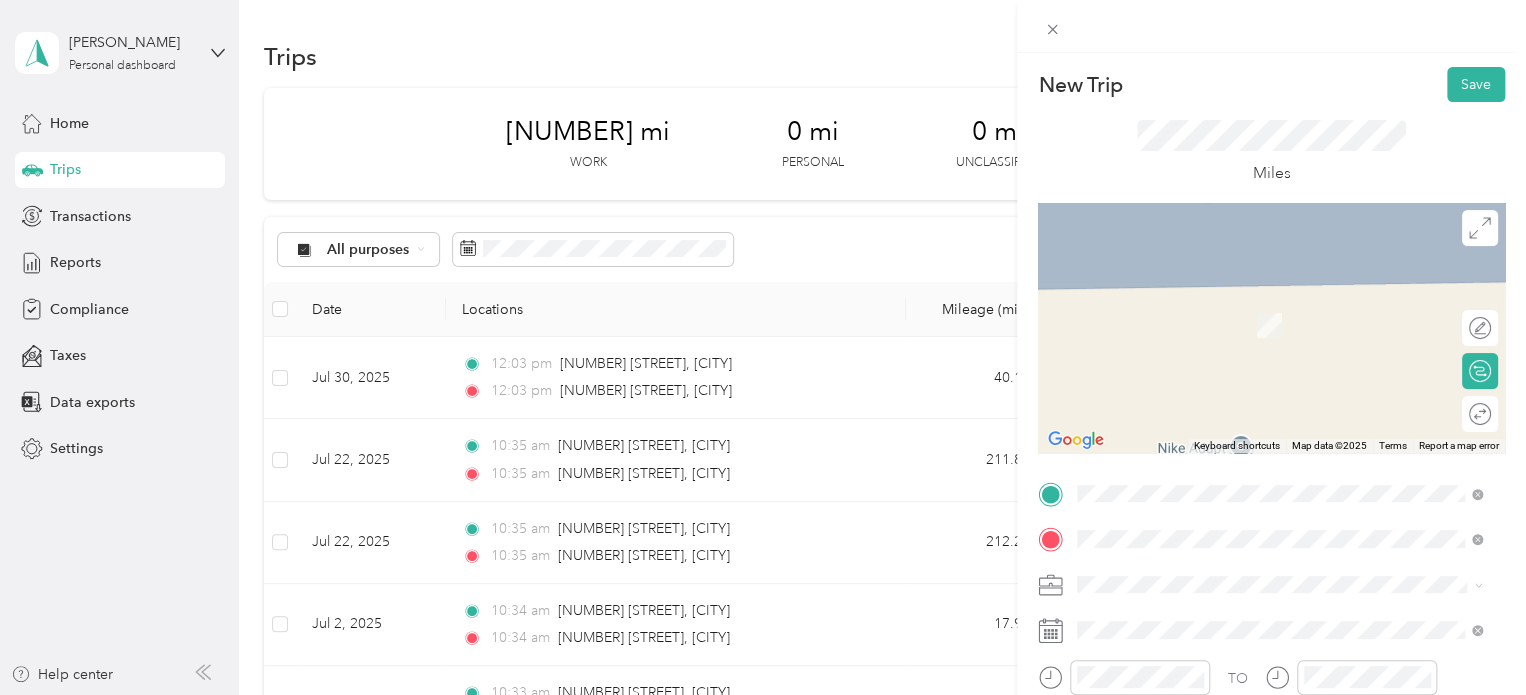 click on "[NUMBER] [STREET]
[CITY], [STATE] [POSTAL_CODE], [COUNTRY]" at bounding box center (1259, 304) 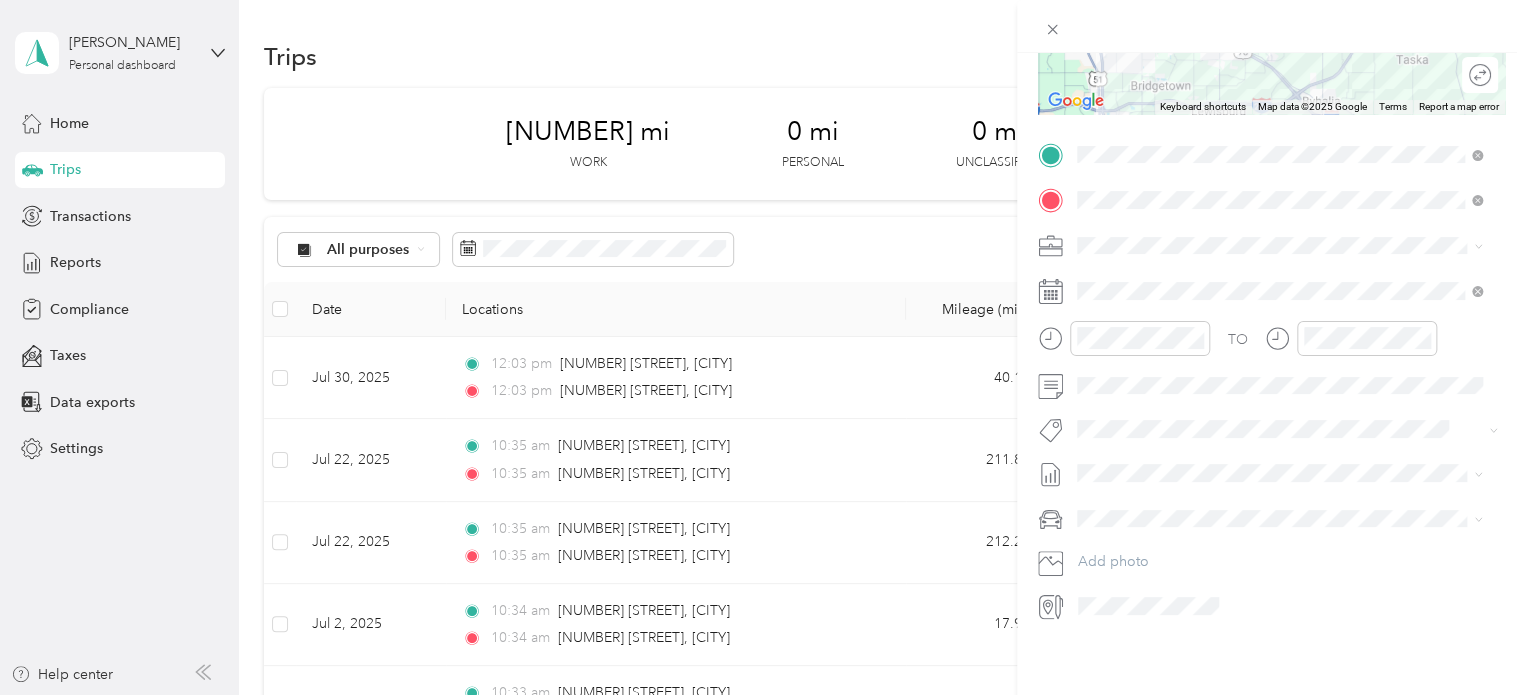 scroll, scrollTop: 0, scrollLeft: 0, axis: both 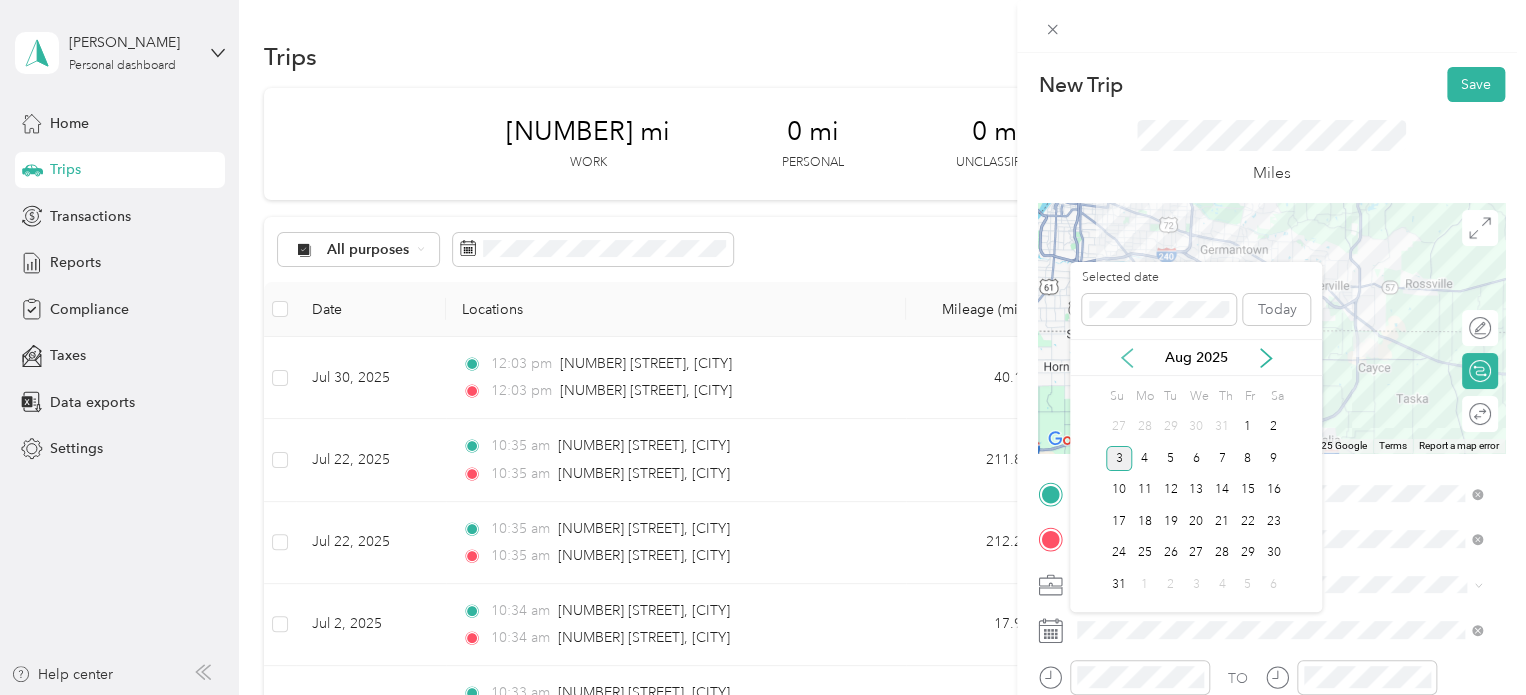 click 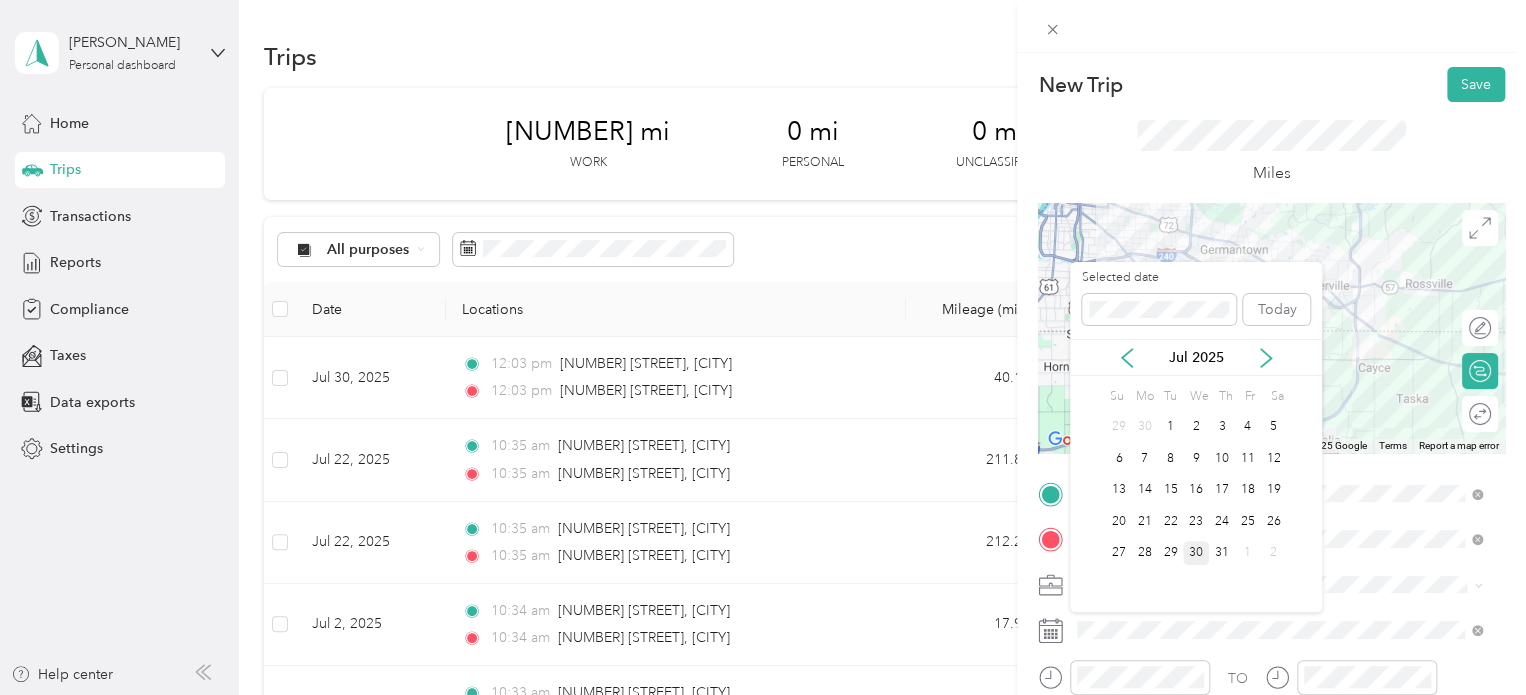 click on "30" at bounding box center [1196, 553] 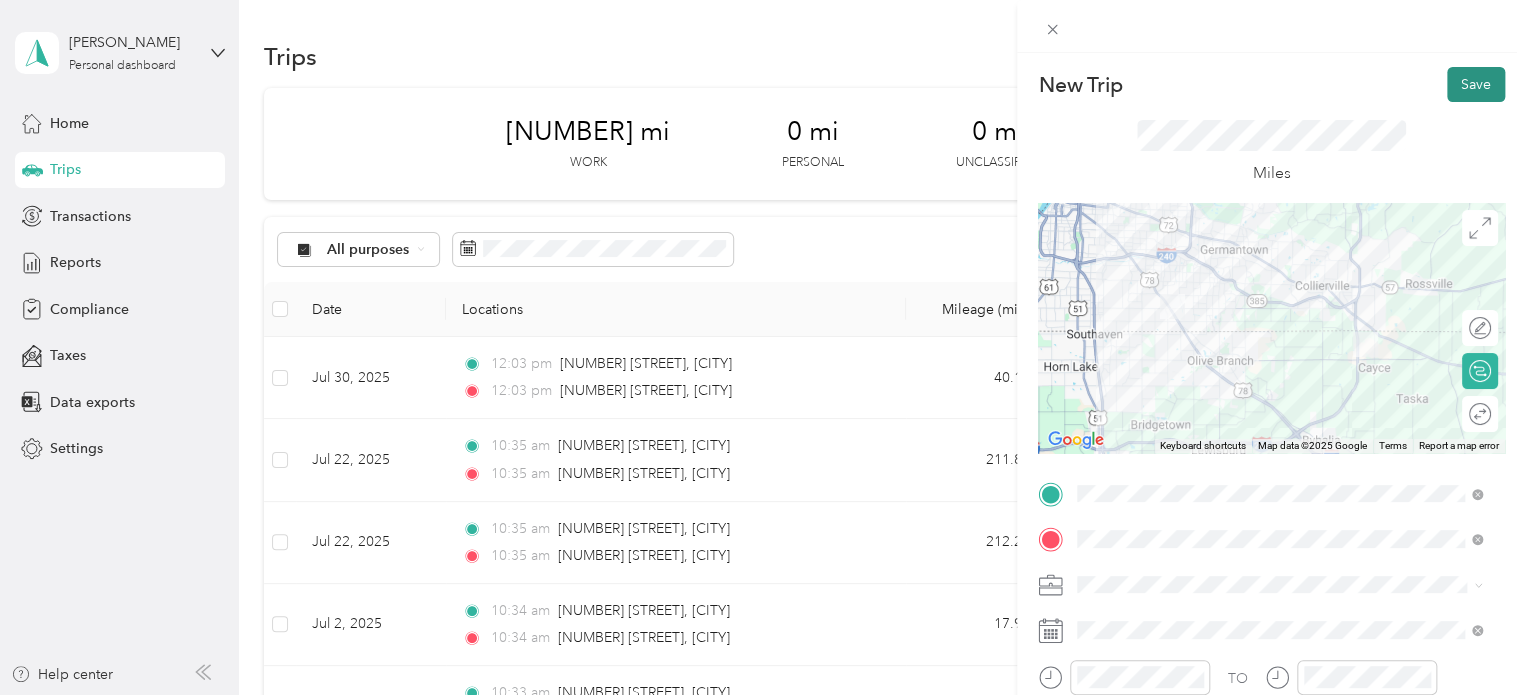 click on "Save" at bounding box center (1476, 84) 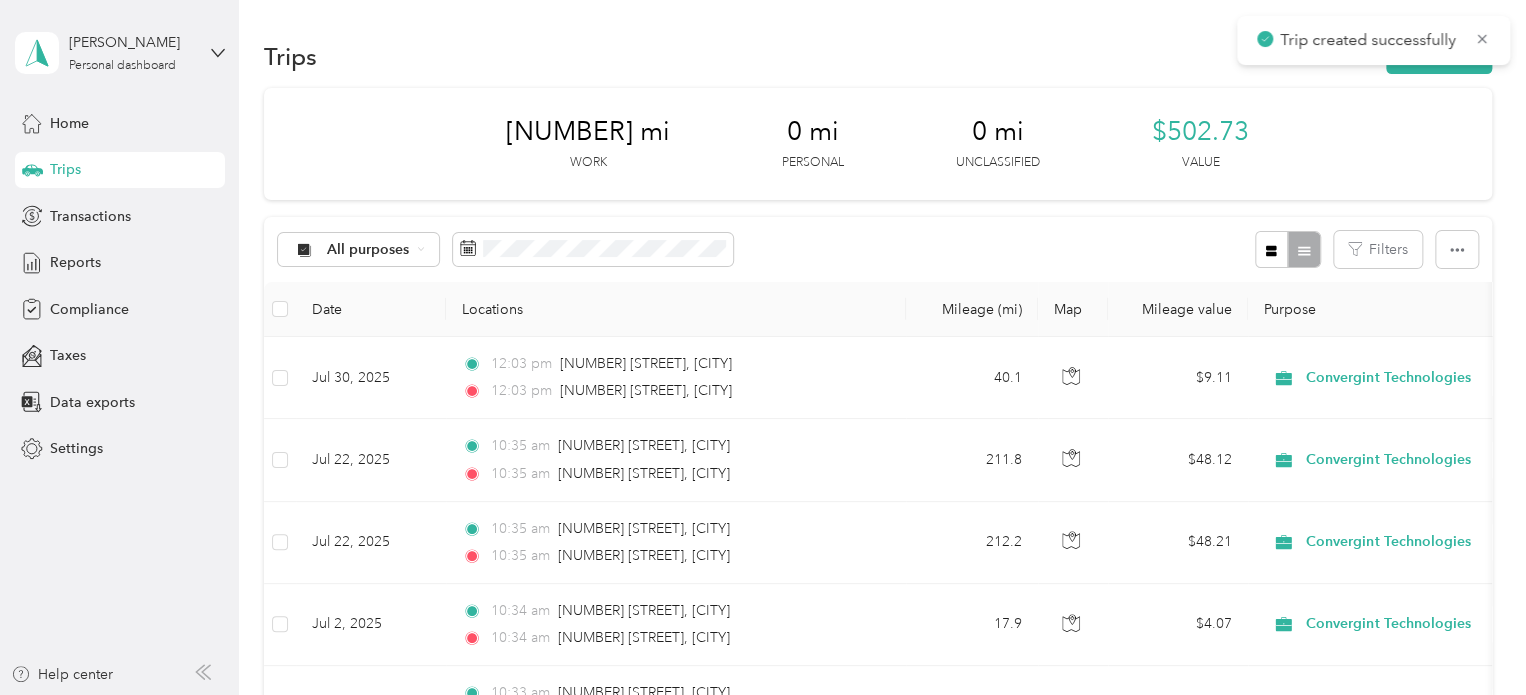 click on "Trips New trip" at bounding box center (878, 56) 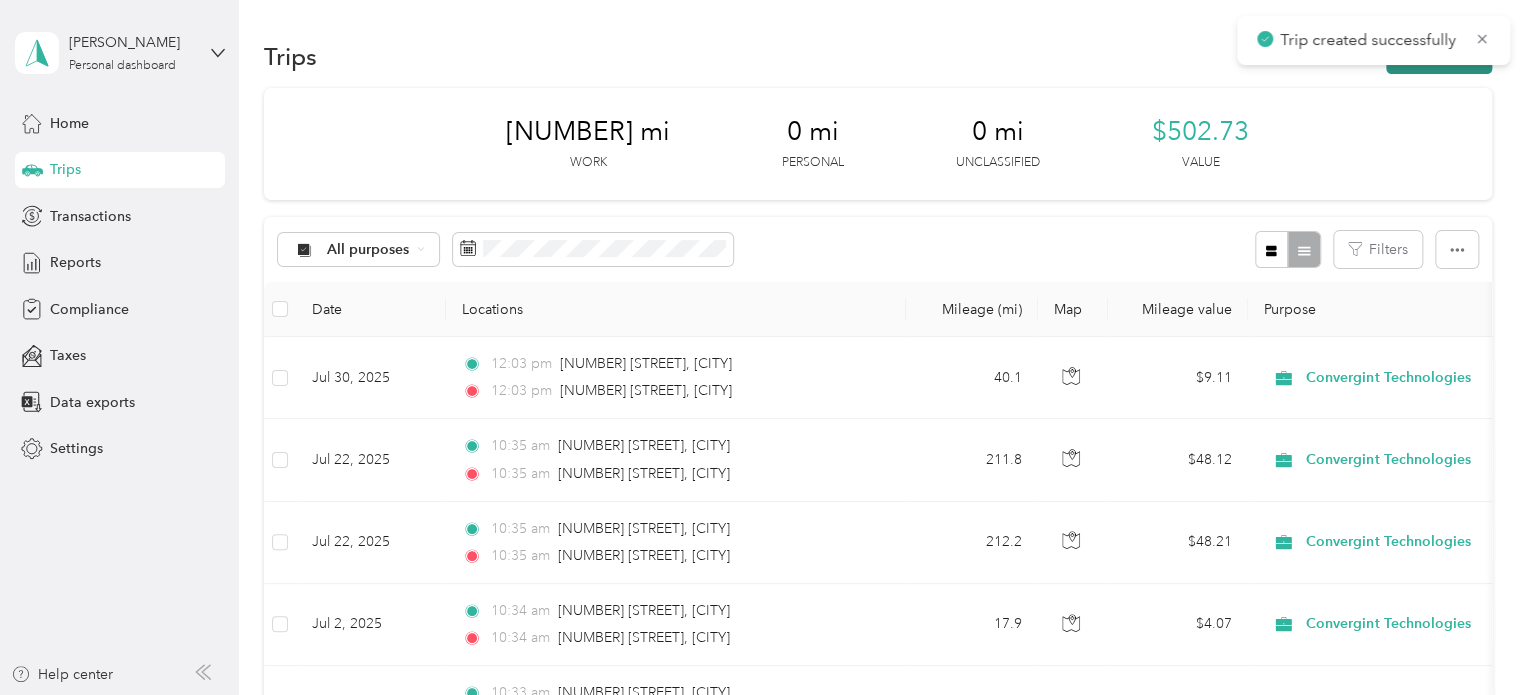 click on "New trip" at bounding box center [1439, 56] 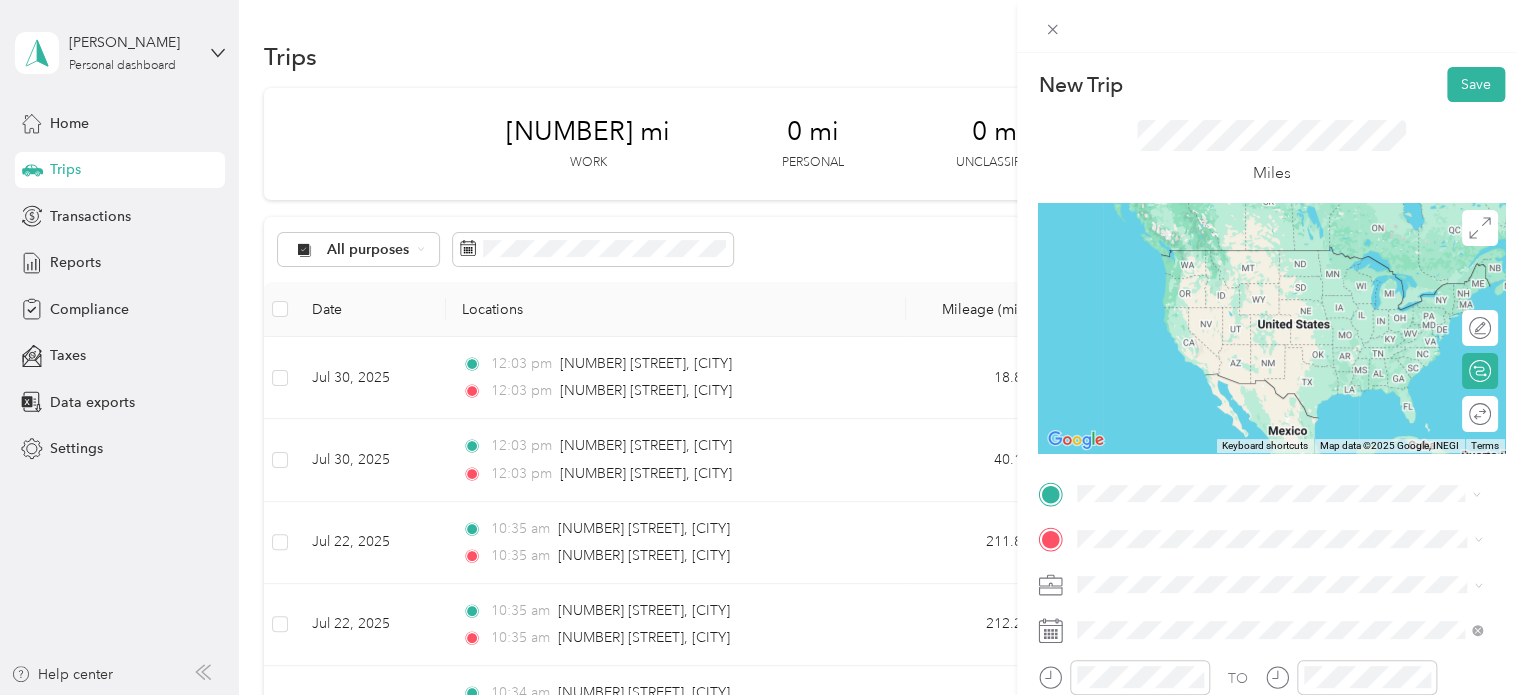 click on "[NUMBER] [STREET]
[CITY], [STATE] [POSTAL_CODE], [COUNTRY]" at bounding box center [1259, 258] 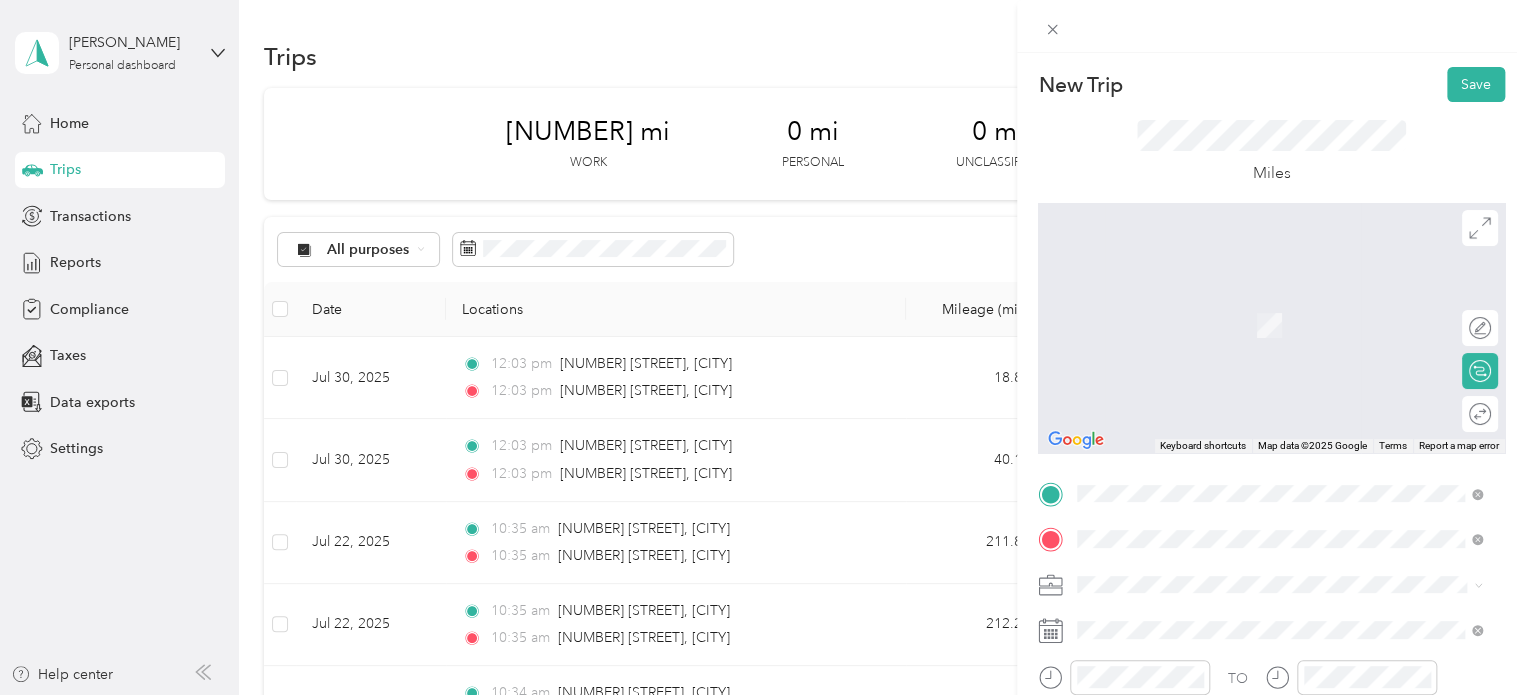 click on "[NUMBER] [STREET]
[CITY], [STATE] [POSTAL_CODE], [COUNTRY]" at bounding box center (1259, 304) 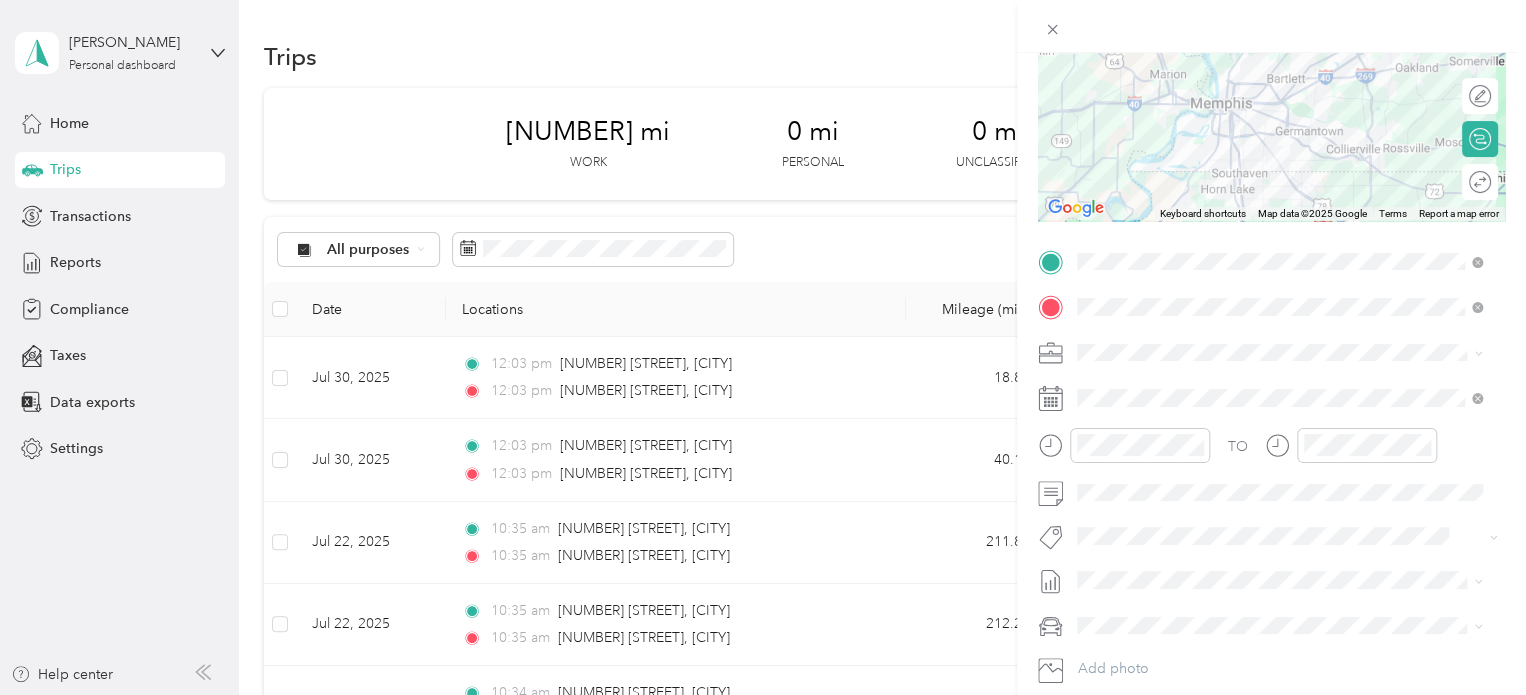 scroll, scrollTop: 300, scrollLeft: 0, axis: vertical 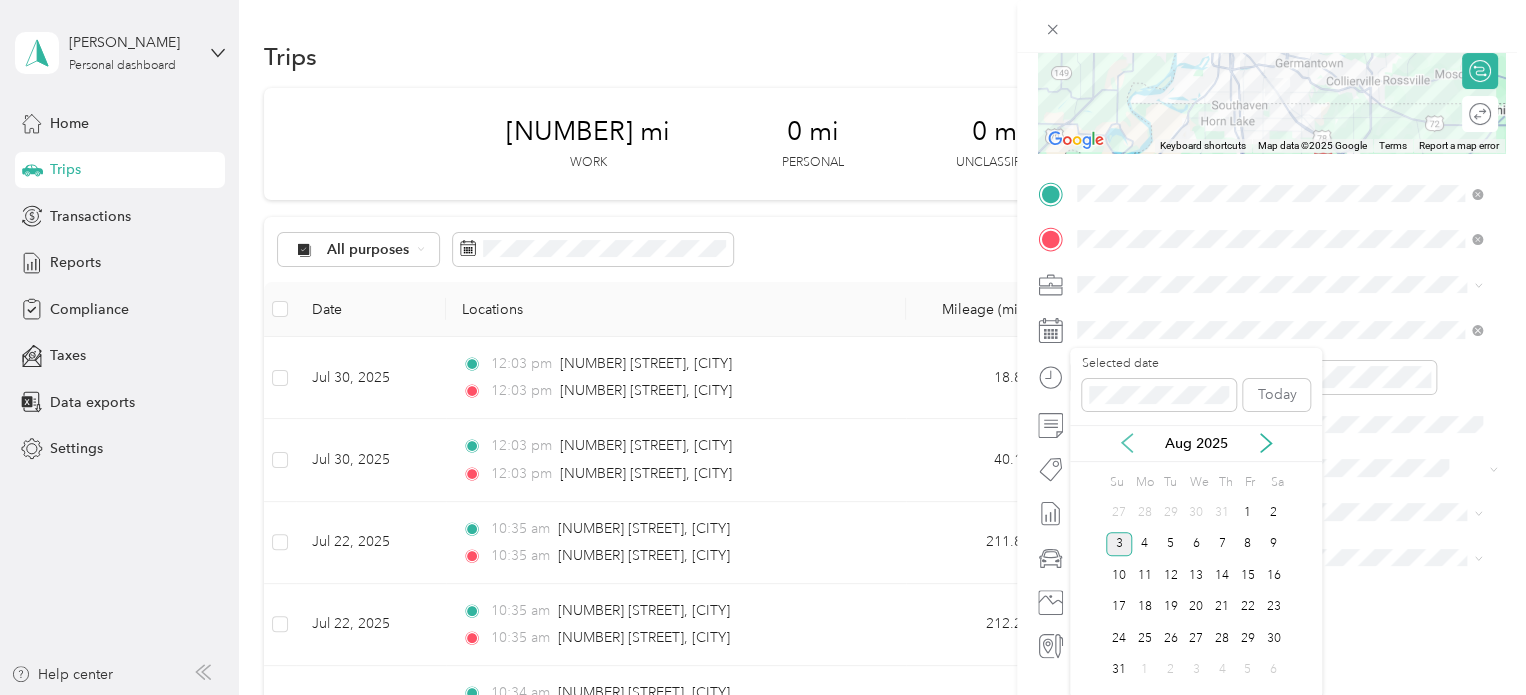 click 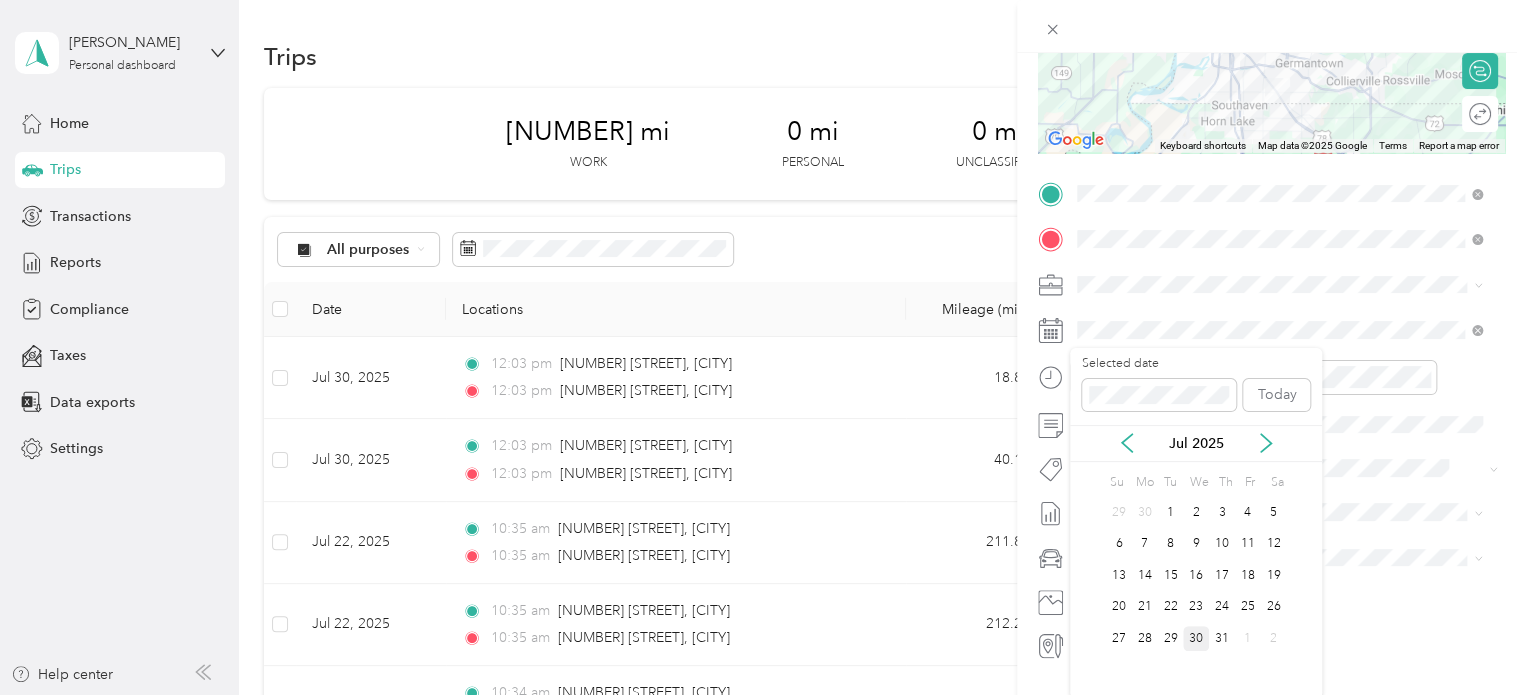 click on "30" at bounding box center (1196, 638) 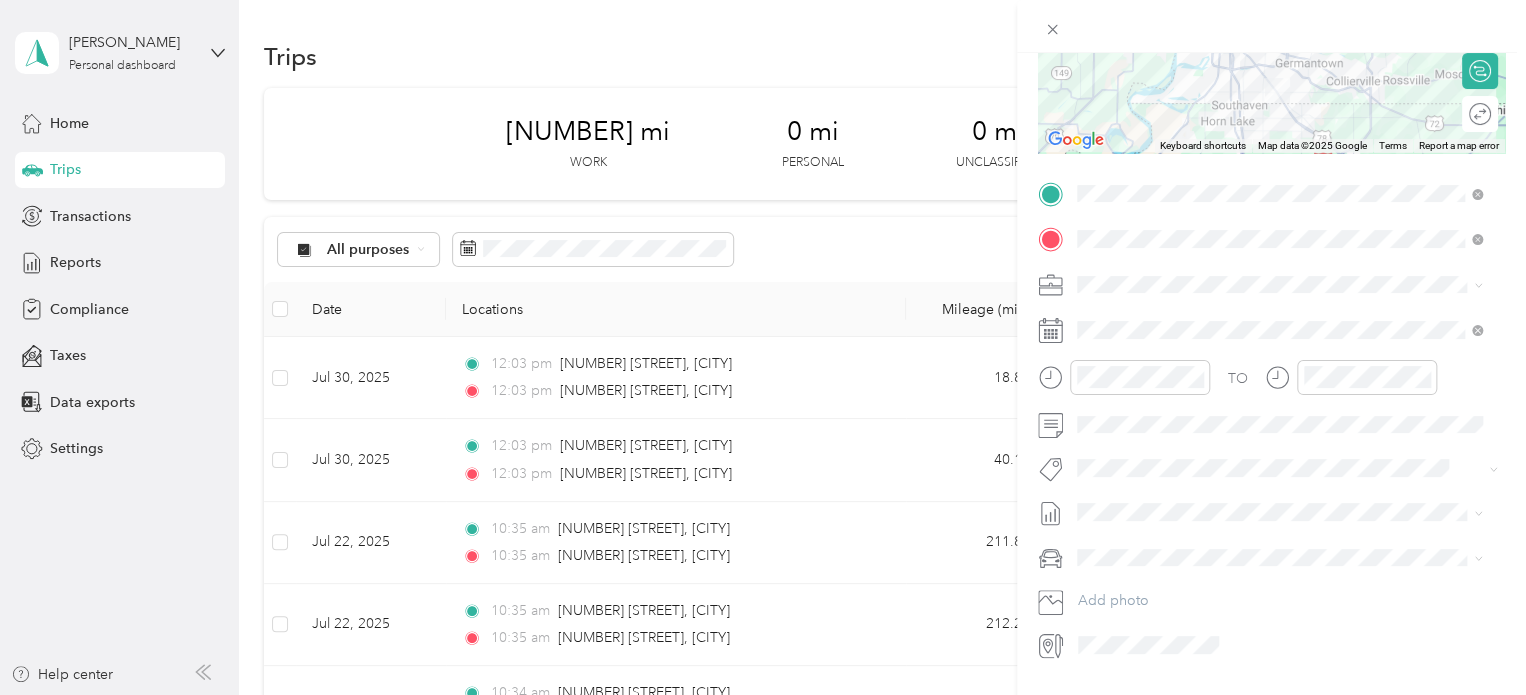 scroll, scrollTop: 0, scrollLeft: 0, axis: both 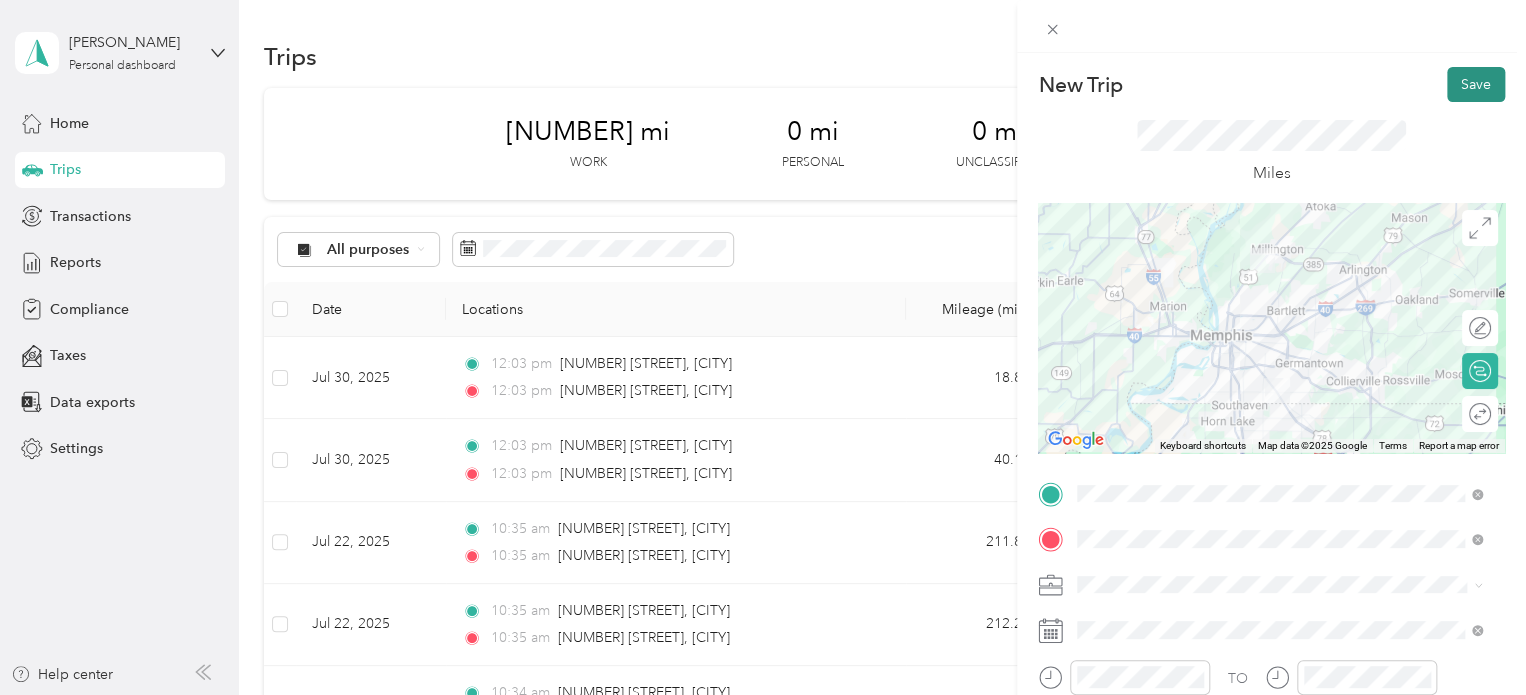 drag, startPoint x: 1468, startPoint y: 91, endPoint x: 1432, endPoint y: 99, distance: 36.878178 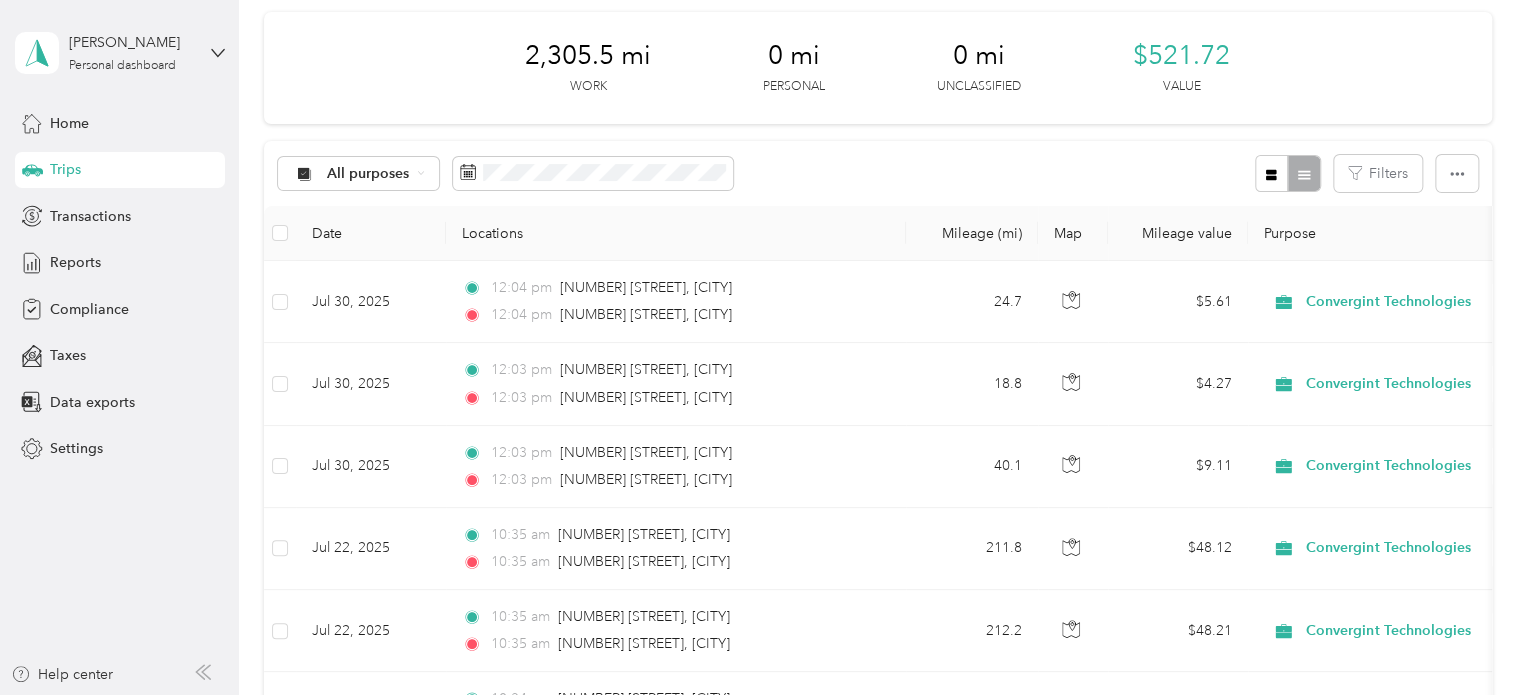 scroll, scrollTop: 0, scrollLeft: 0, axis: both 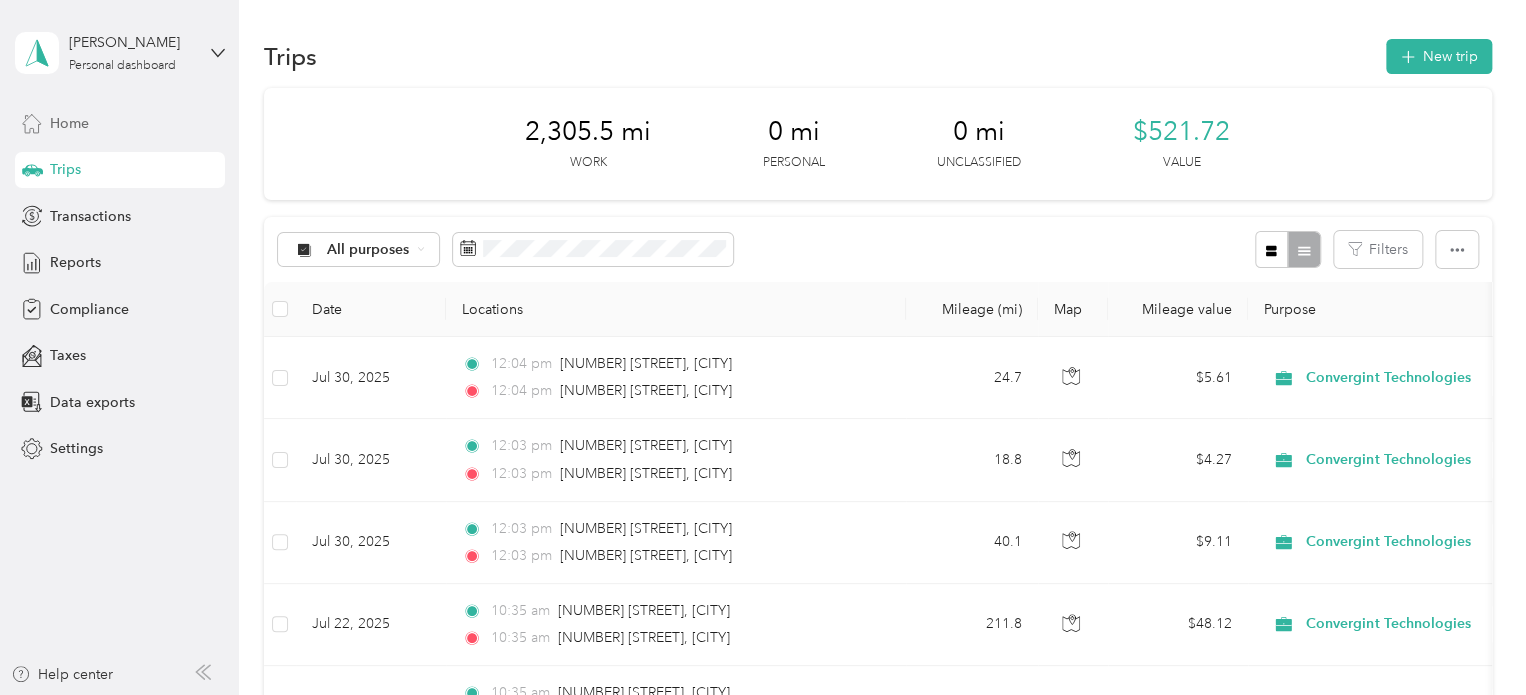 click on "Home" at bounding box center [120, 123] 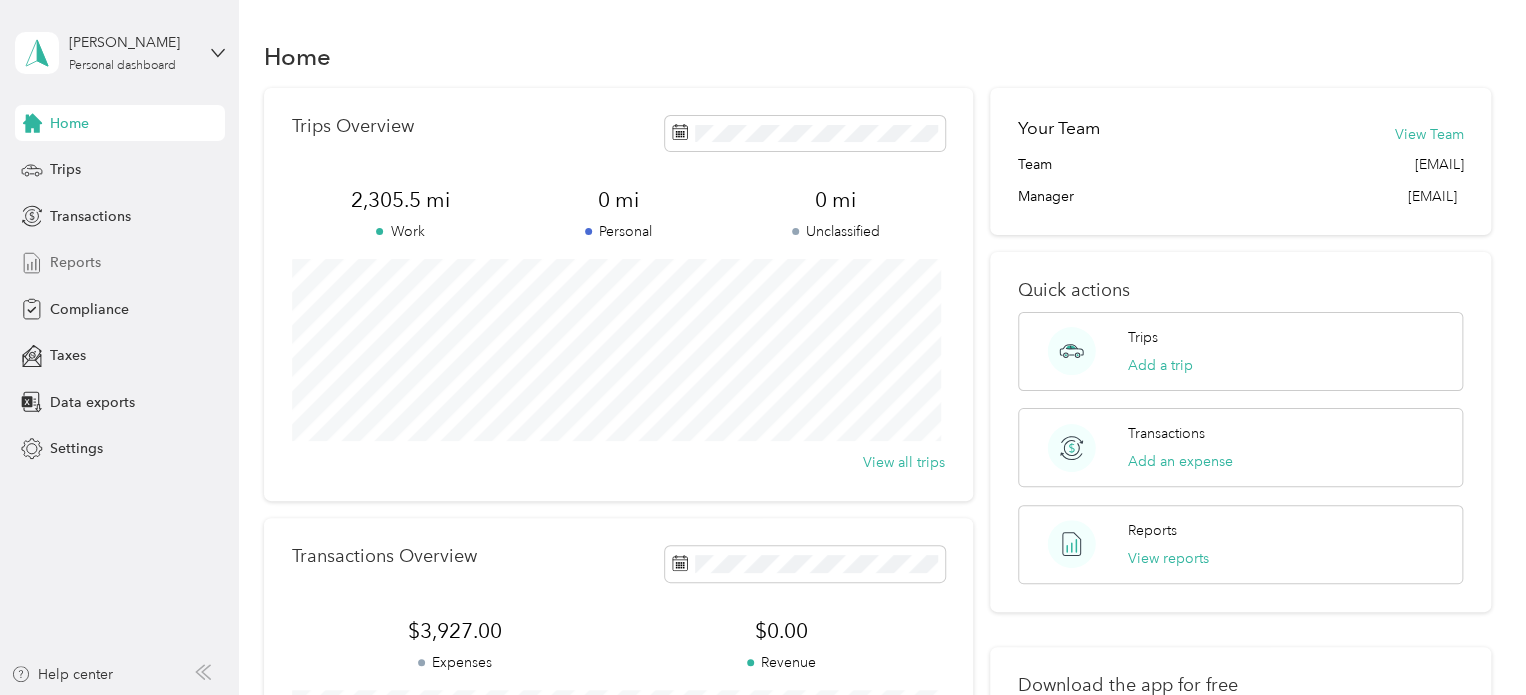 click on "Reports" at bounding box center [75, 262] 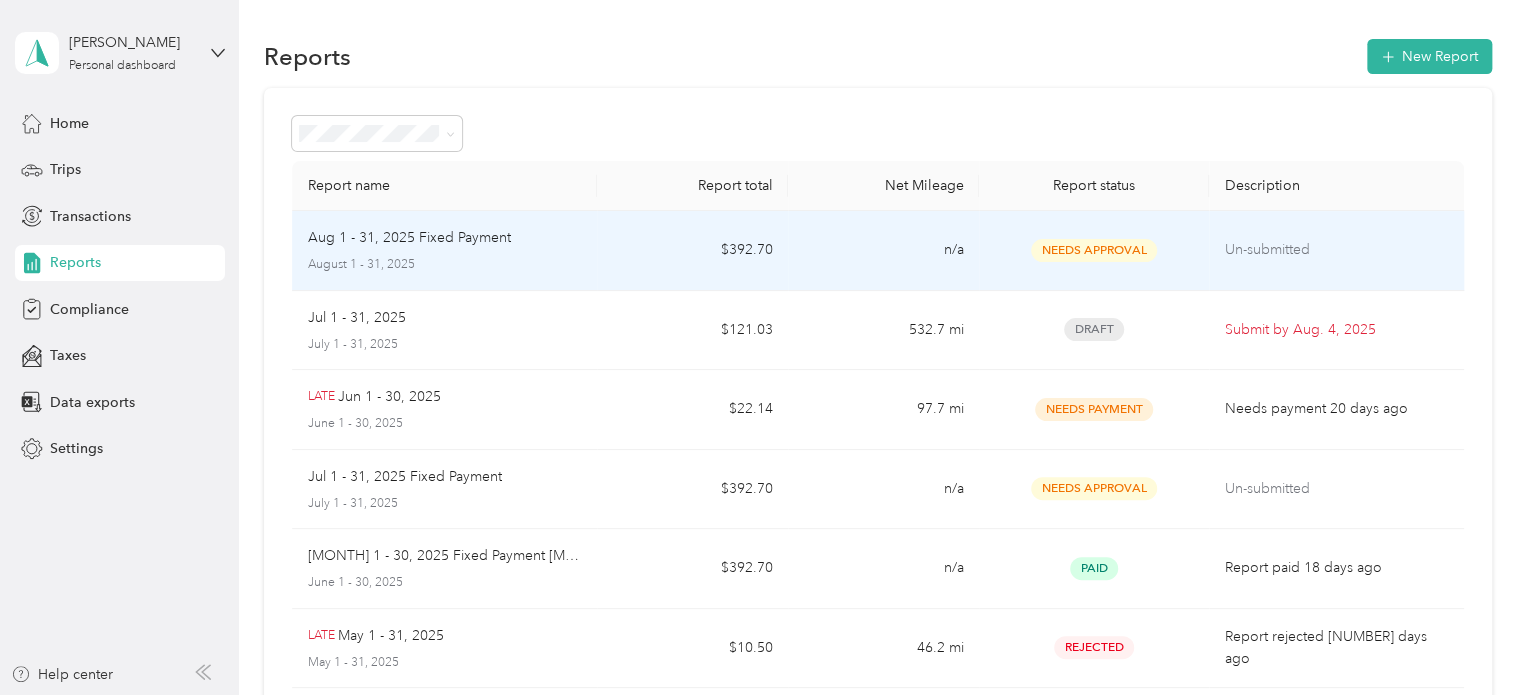 click on "Needs Approval" at bounding box center (1093, 251) 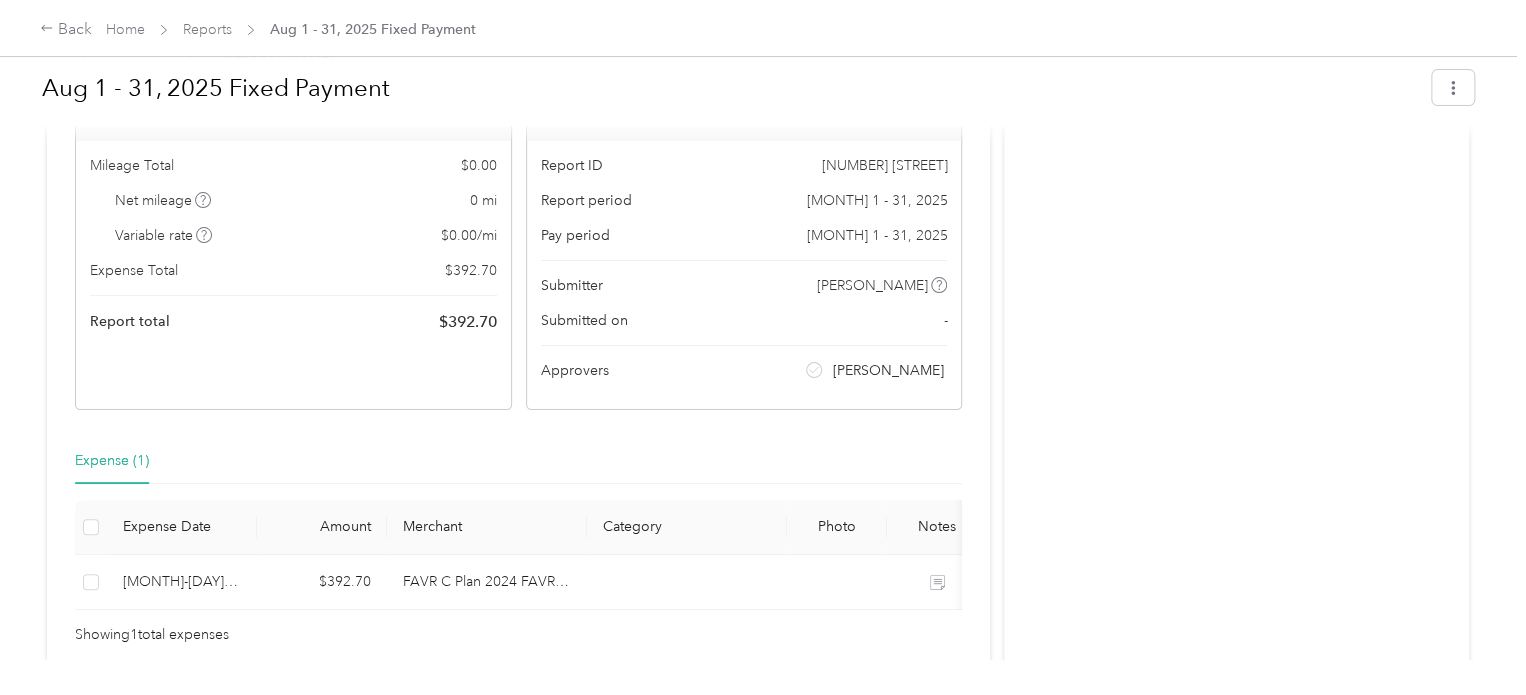 scroll, scrollTop: 0, scrollLeft: 0, axis: both 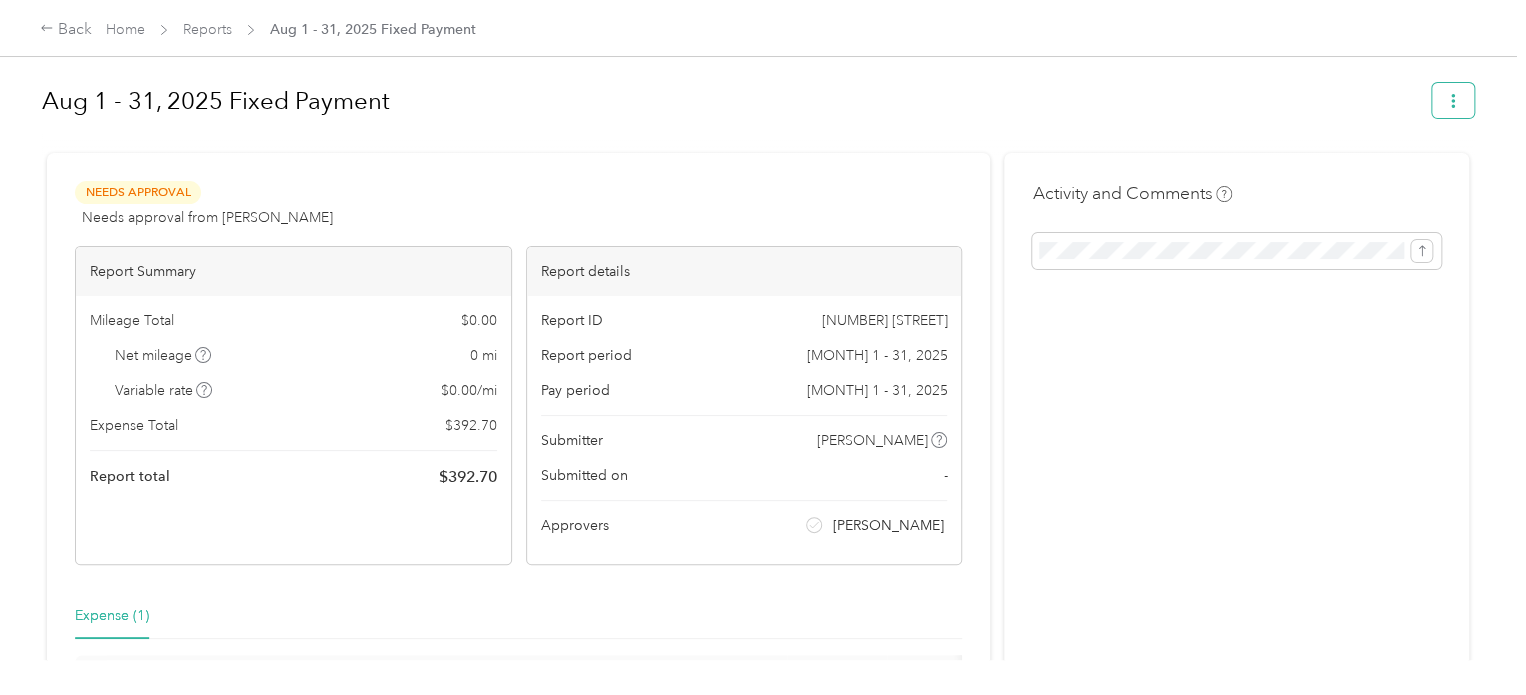click at bounding box center (1453, 100) 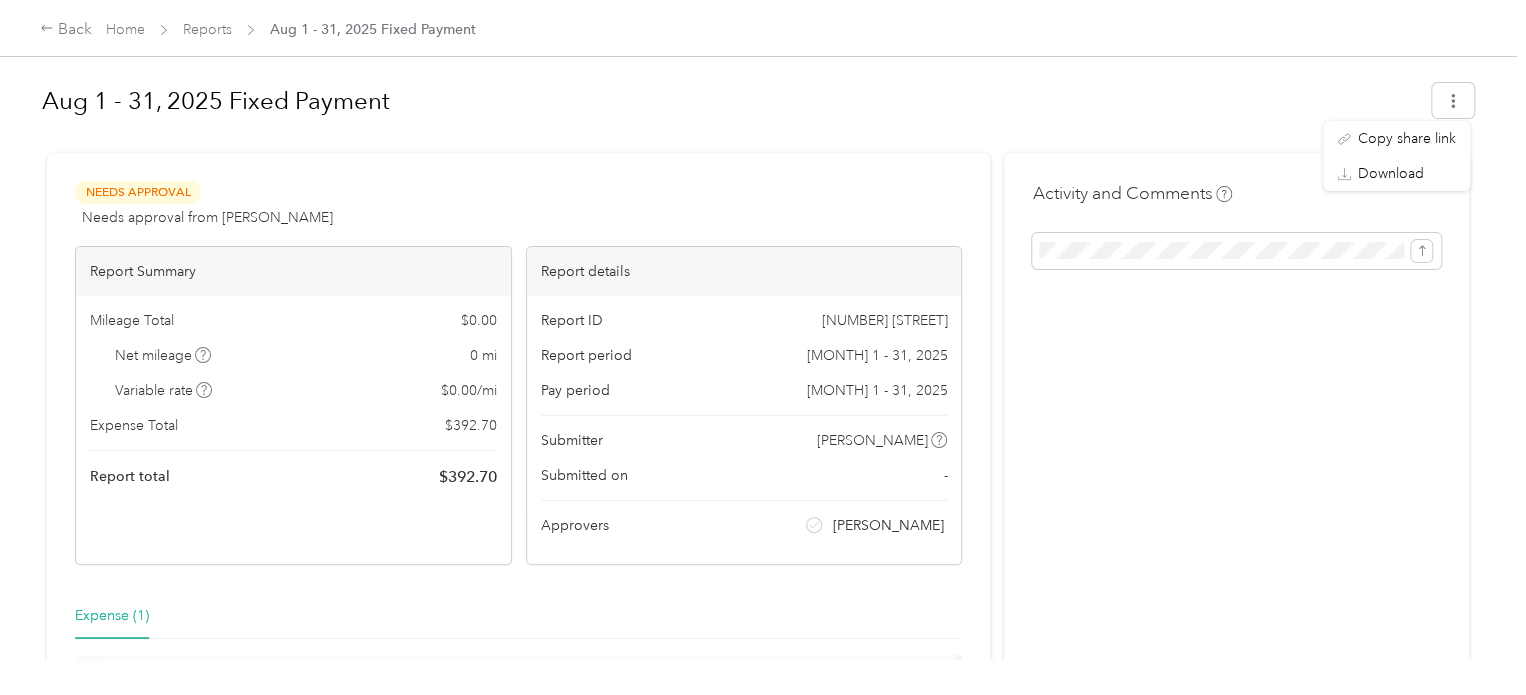 click at bounding box center (758, 144) 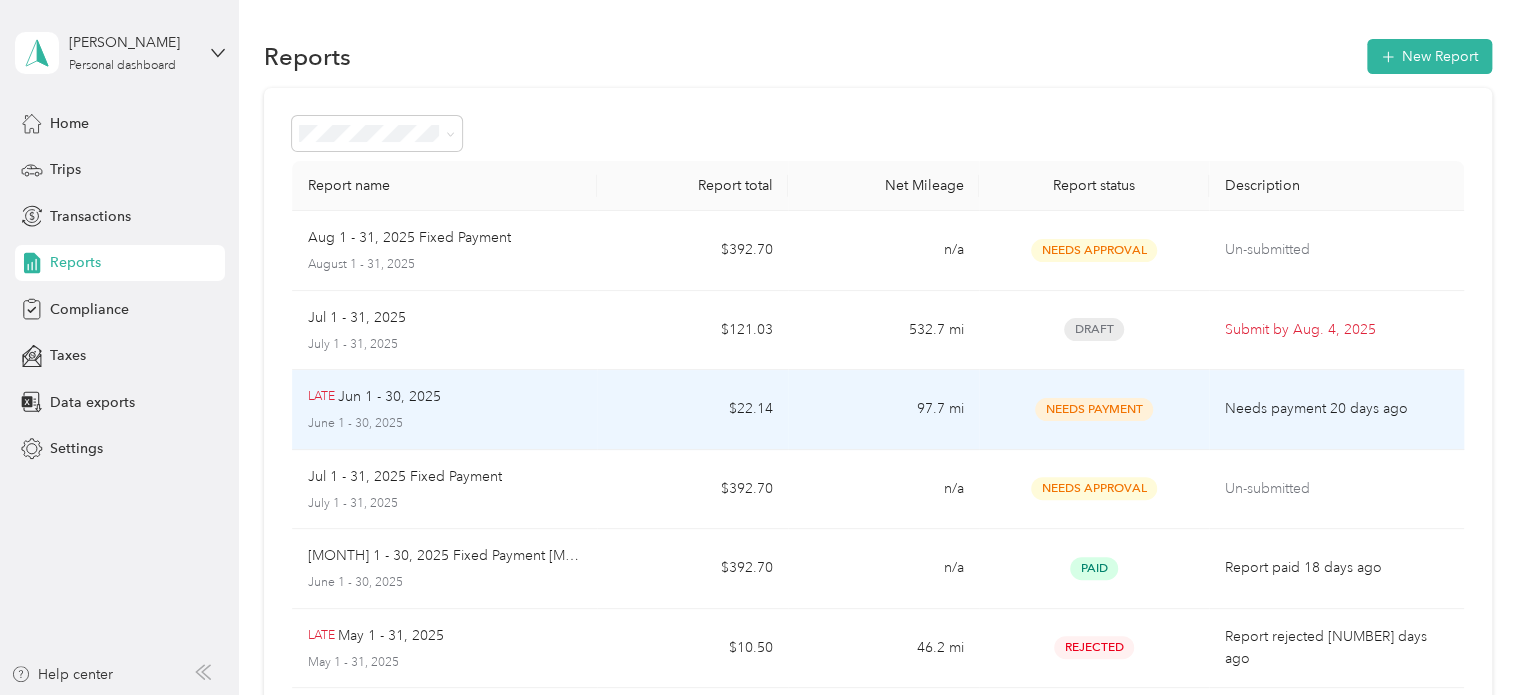 click on "$22.14" at bounding box center (692, 410) 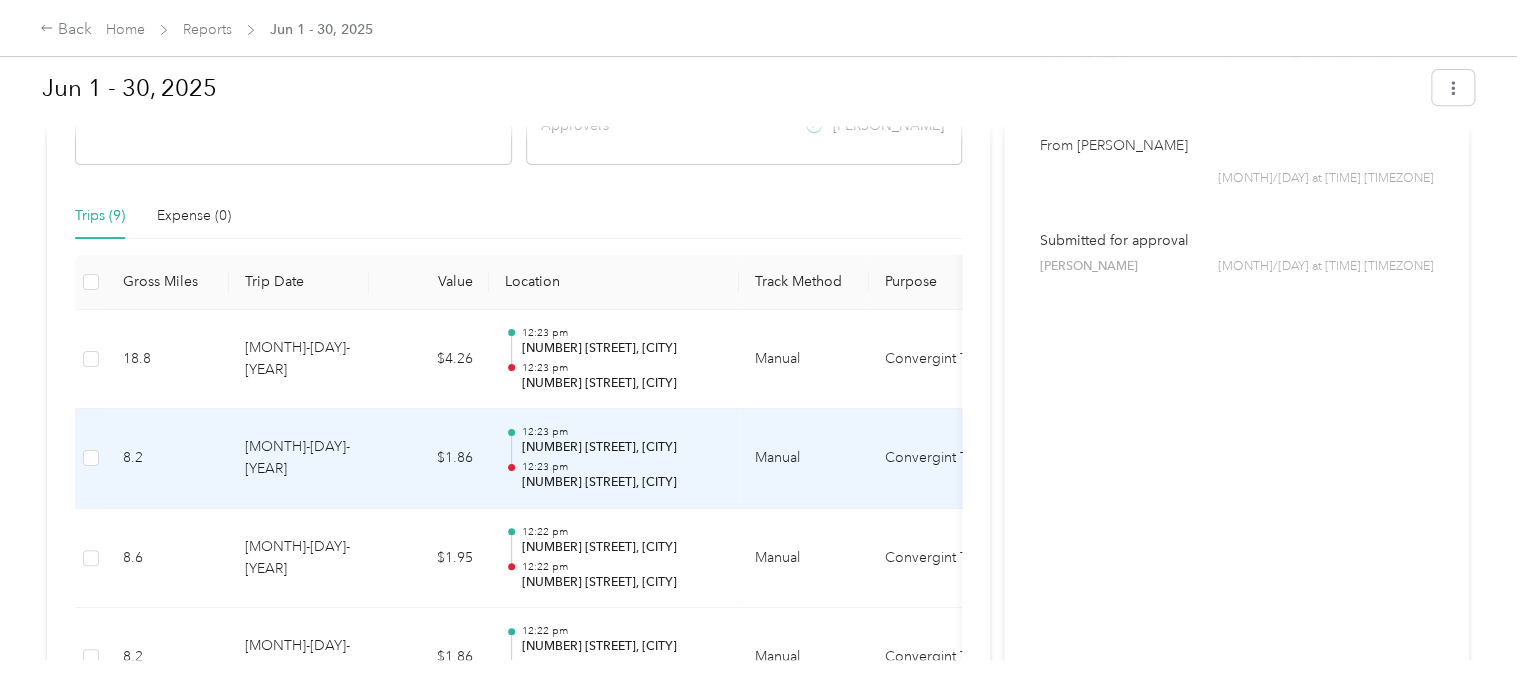 scroll, scrollTop: 0, scrollLeft: 0, axis: both 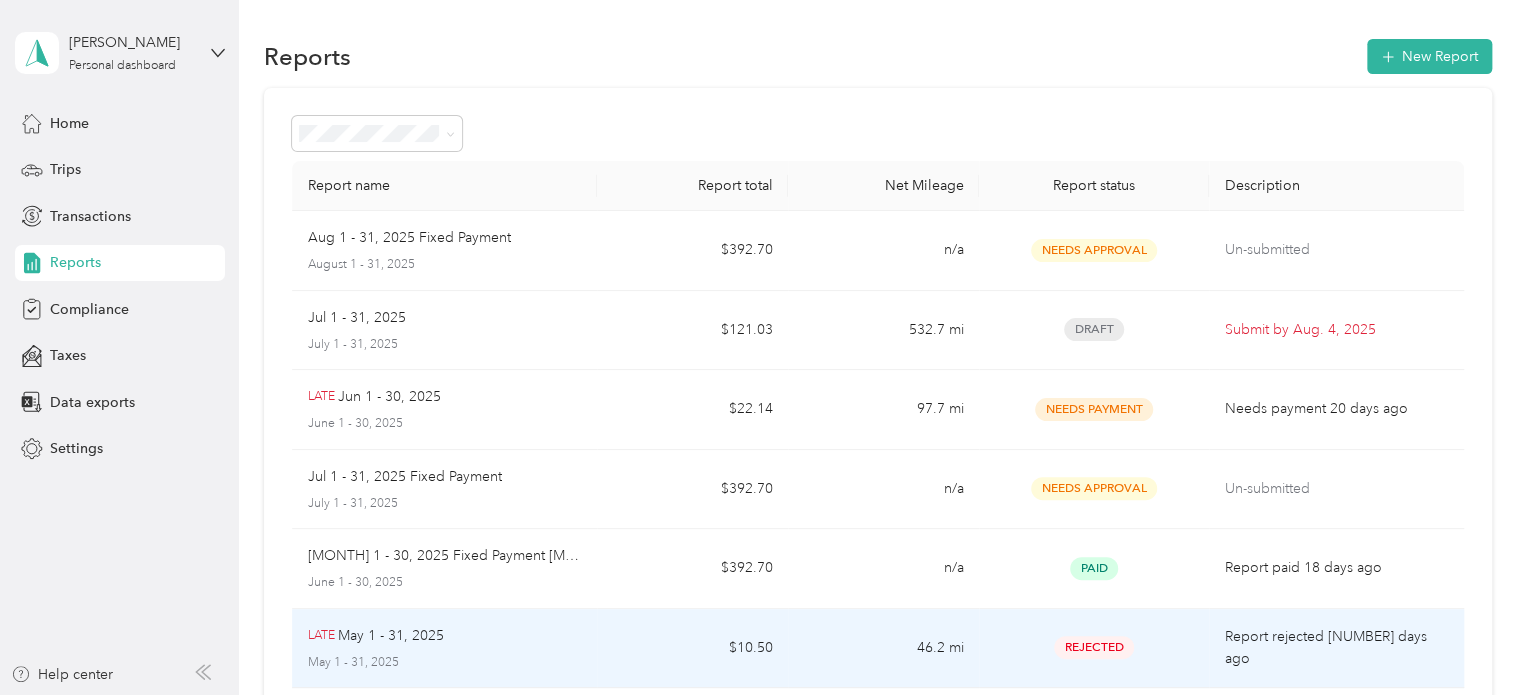 click on "$10.50" at bounding box center [692, 649] 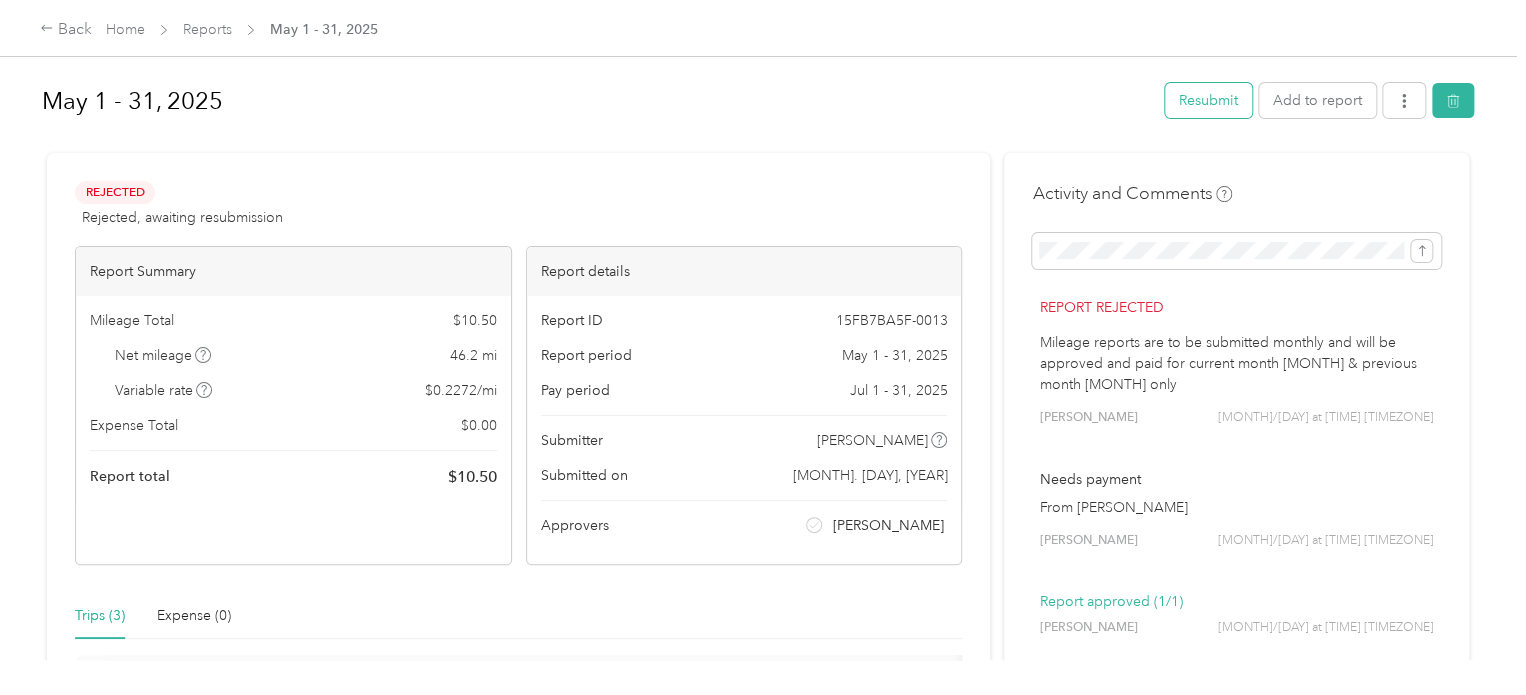 click on "Resubmit" at bounding box center [1208, 100] 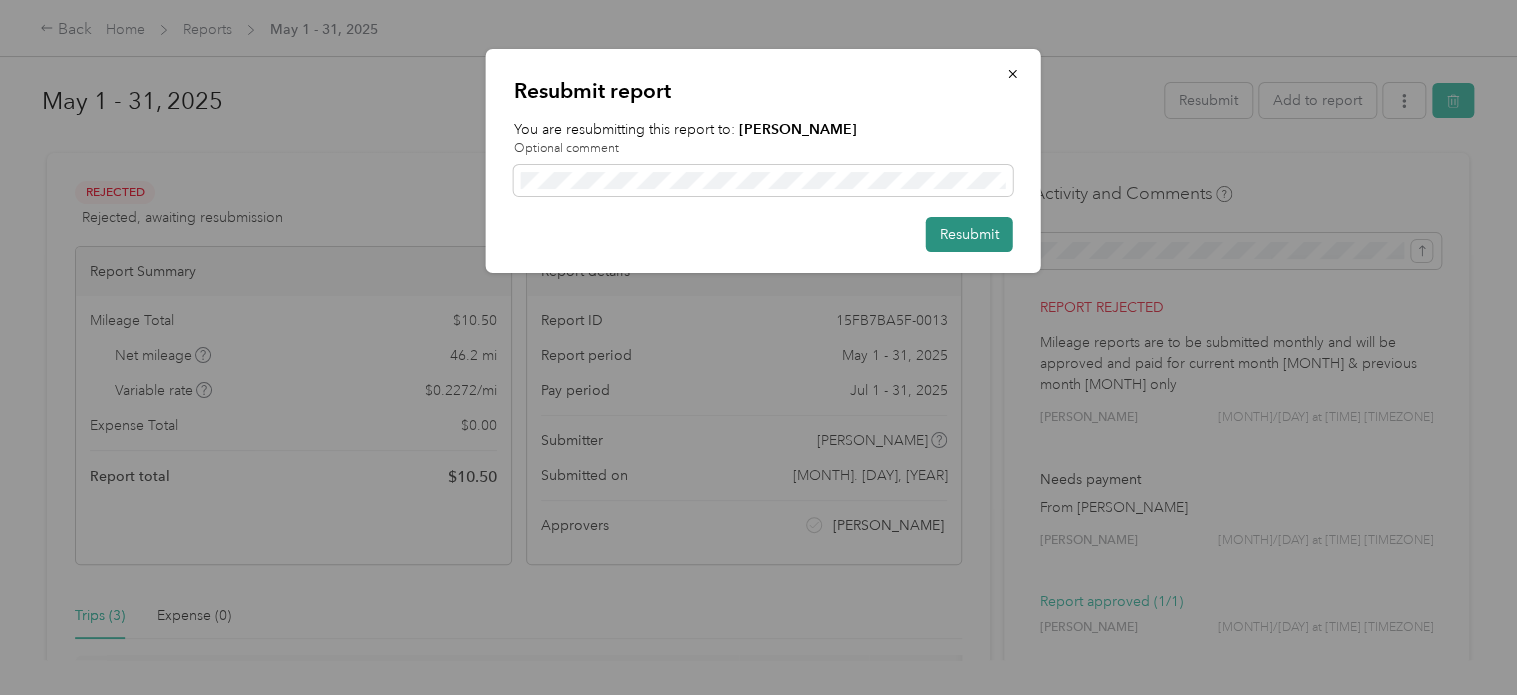click on "Resubmit" at bounding box center (969, 234) 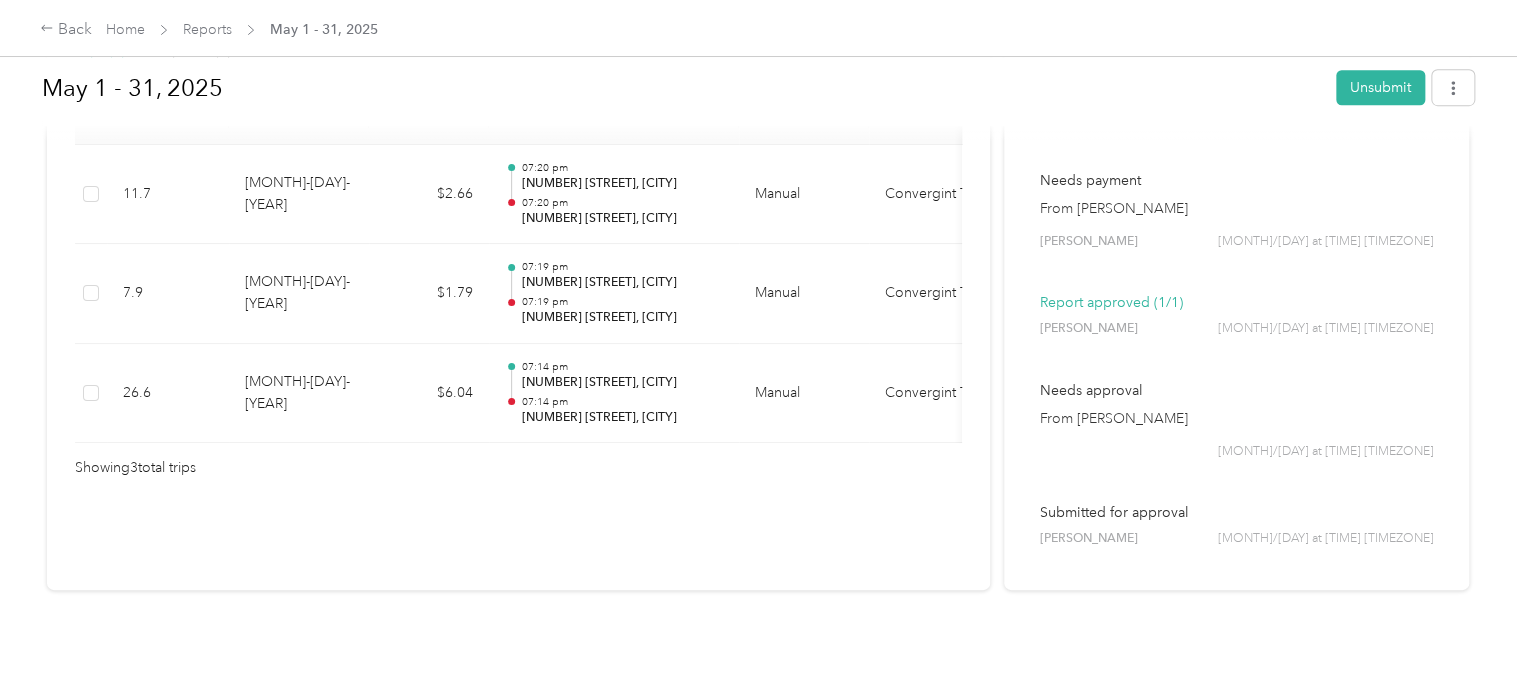 scroll, scrollTop: 0, scrollLeft: 0, axis: both 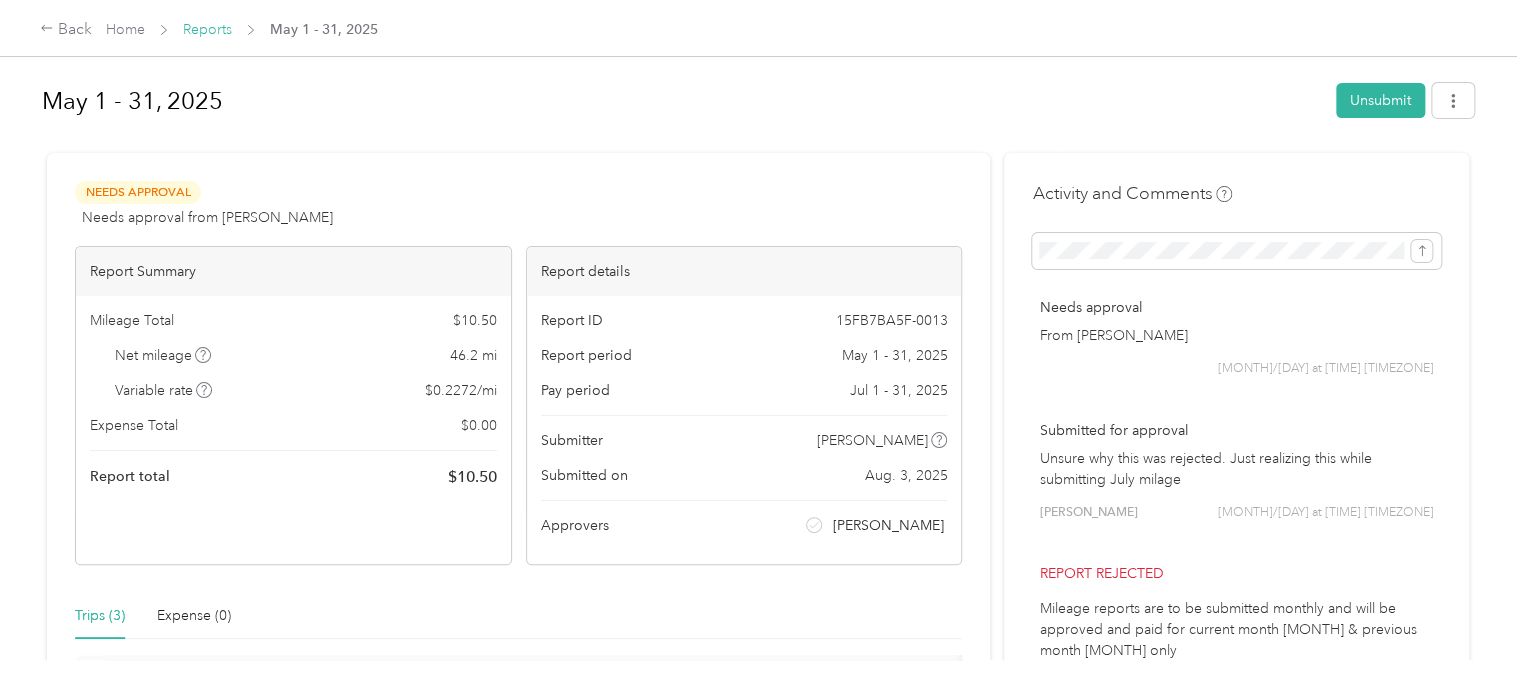 click on "Reports" at bounding box center (207, 29) 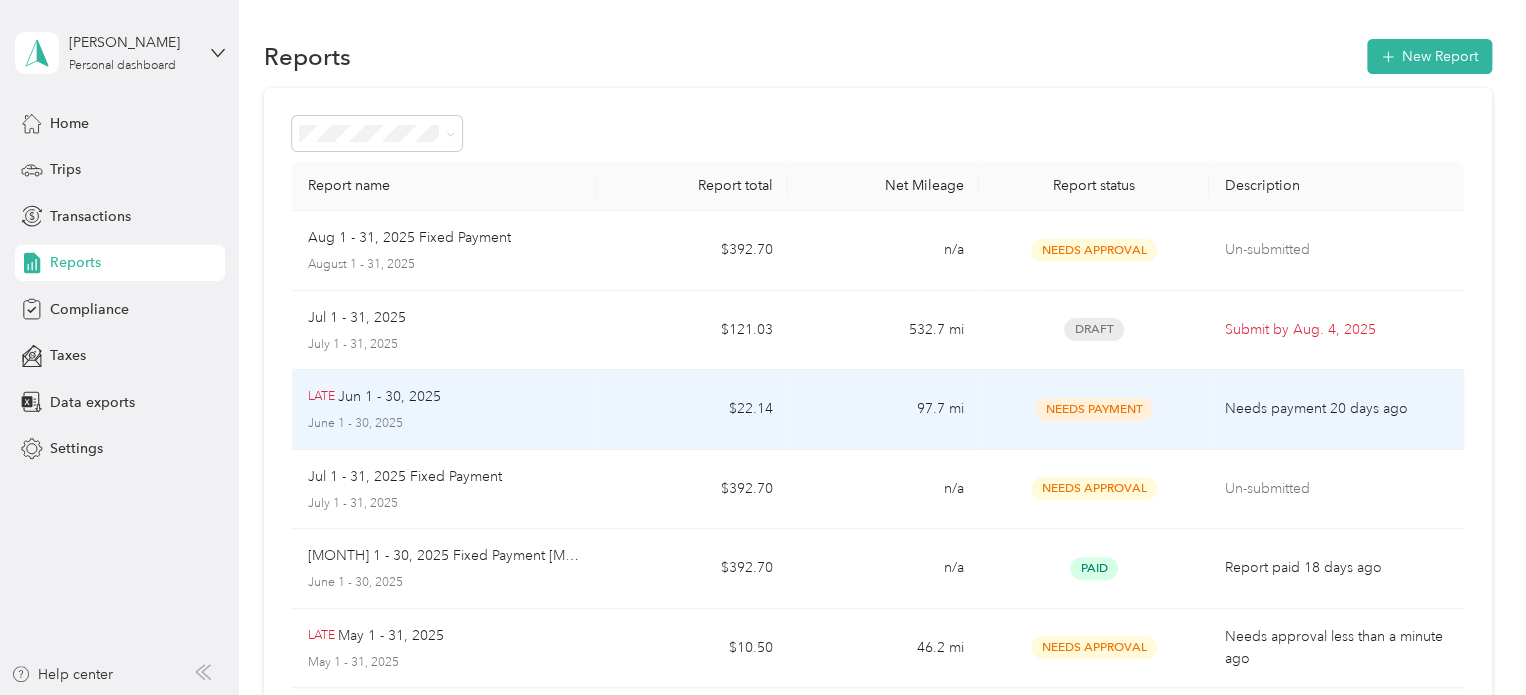 scroll, scrollTop: 100, scrollLeft: 0, axis: vertical 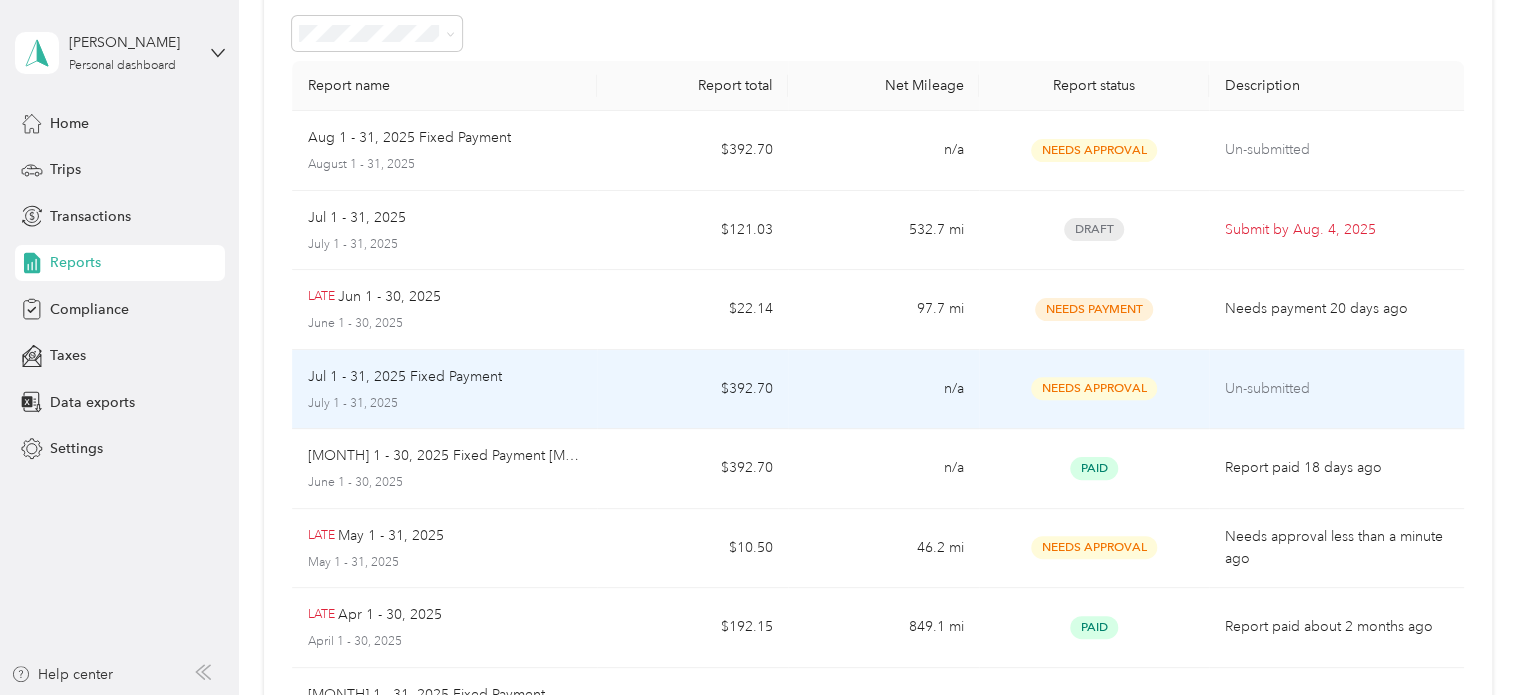 click on "$392.70" at bounding box center [692, 390] 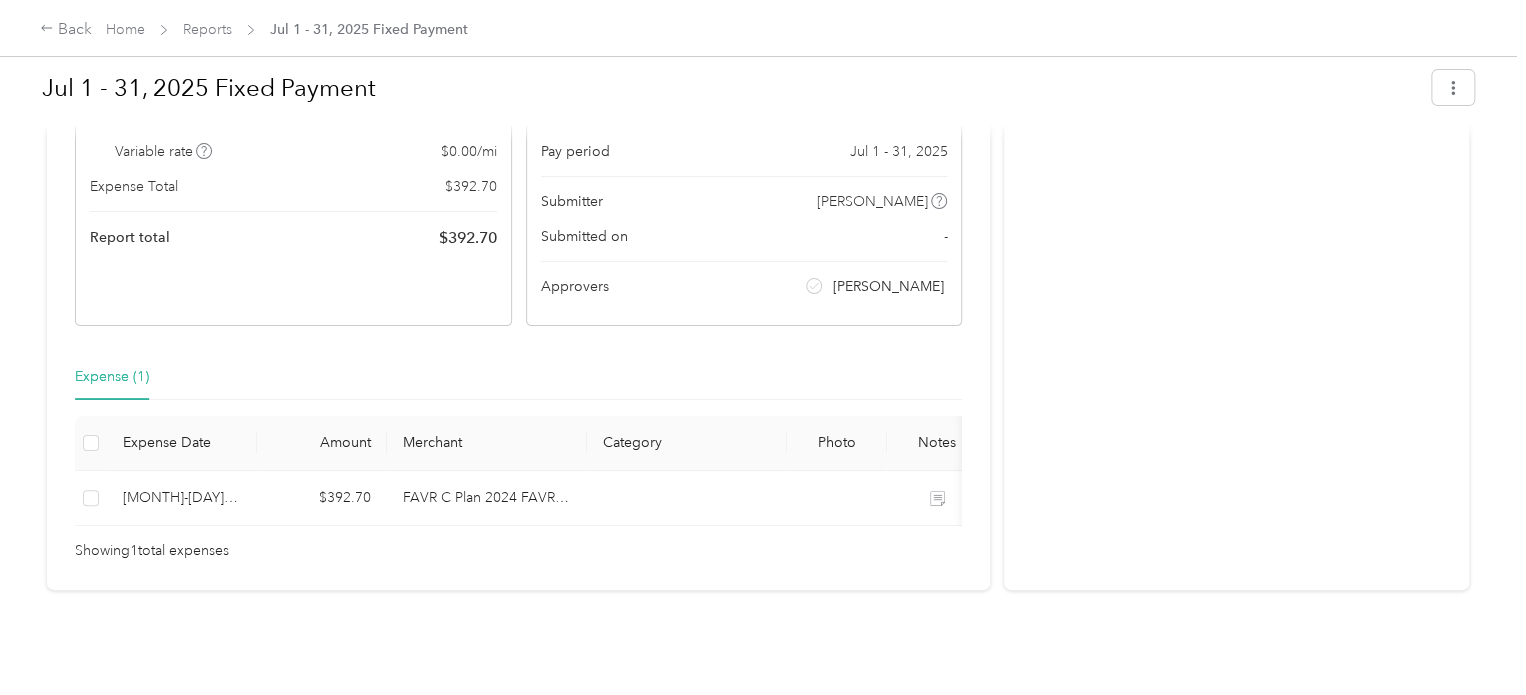 scroll, scrollTop: 0, scrollLeft: 0, axis: both 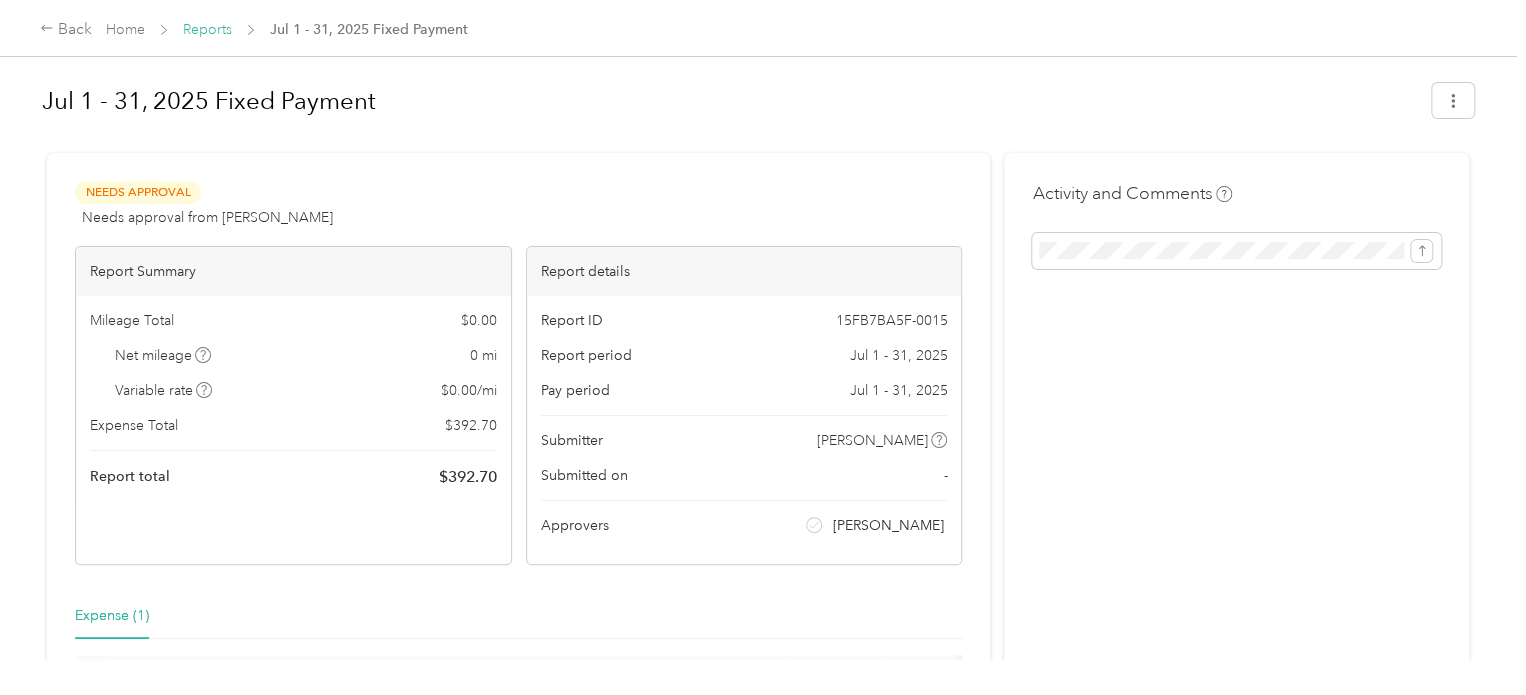 click on "Reports" at bounding box center (207, 29) 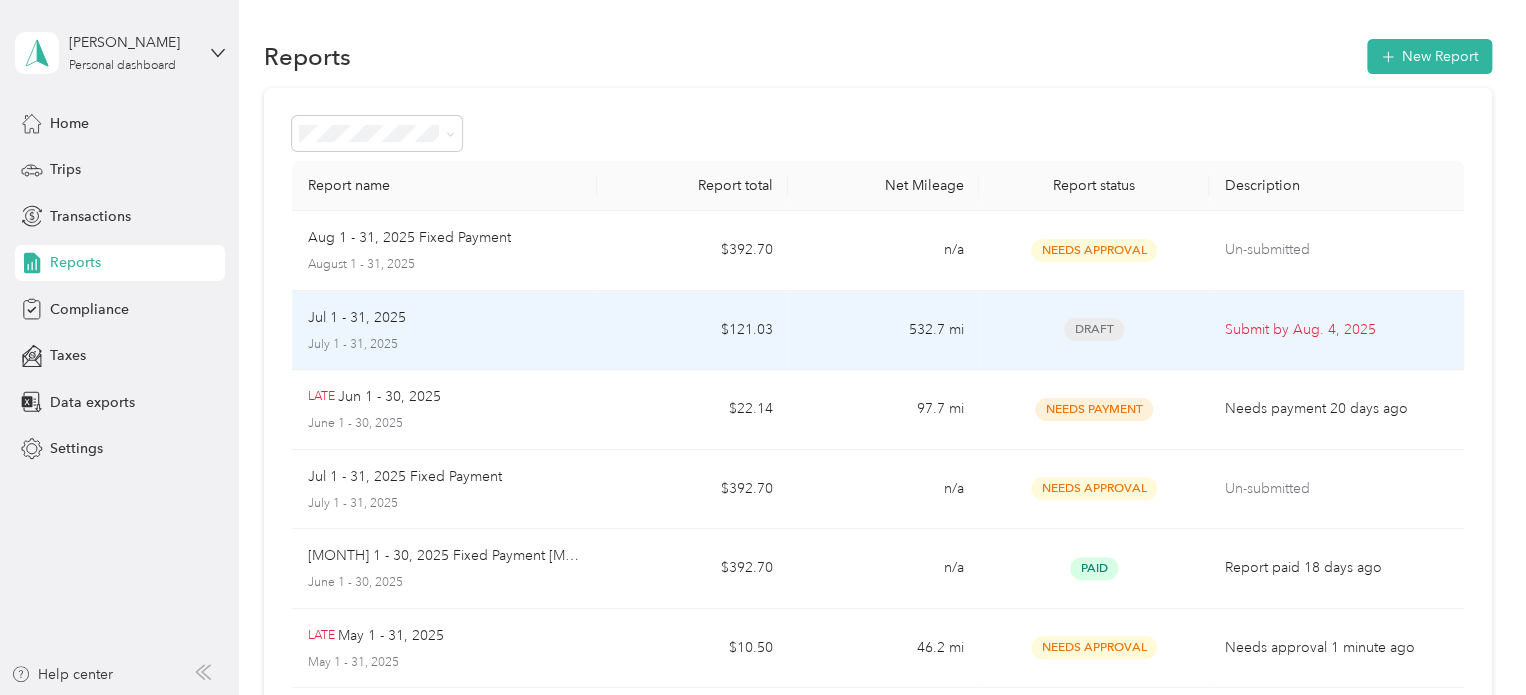 click on "July 1 - 31, 2025" at bounding box center [445, 345] 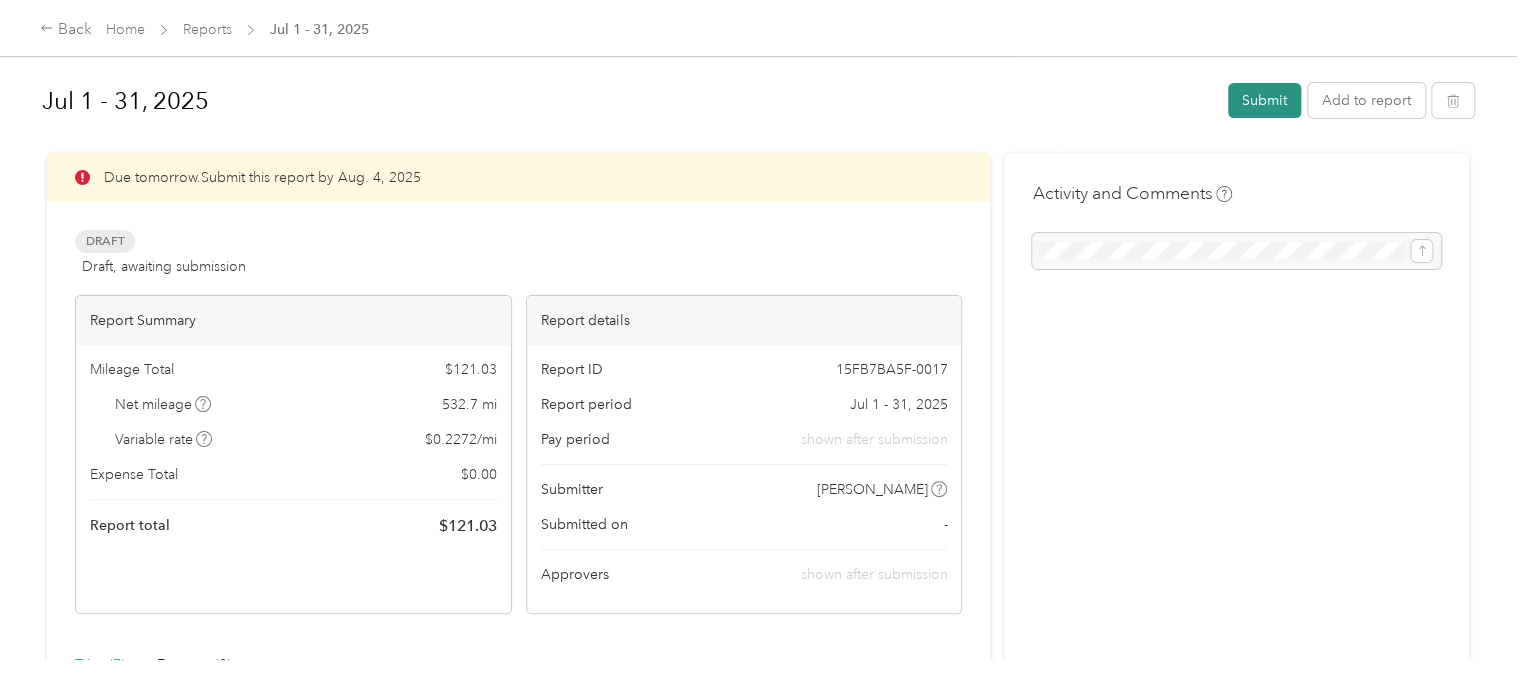 click on "Submit" at bounding box center [1264, 100] 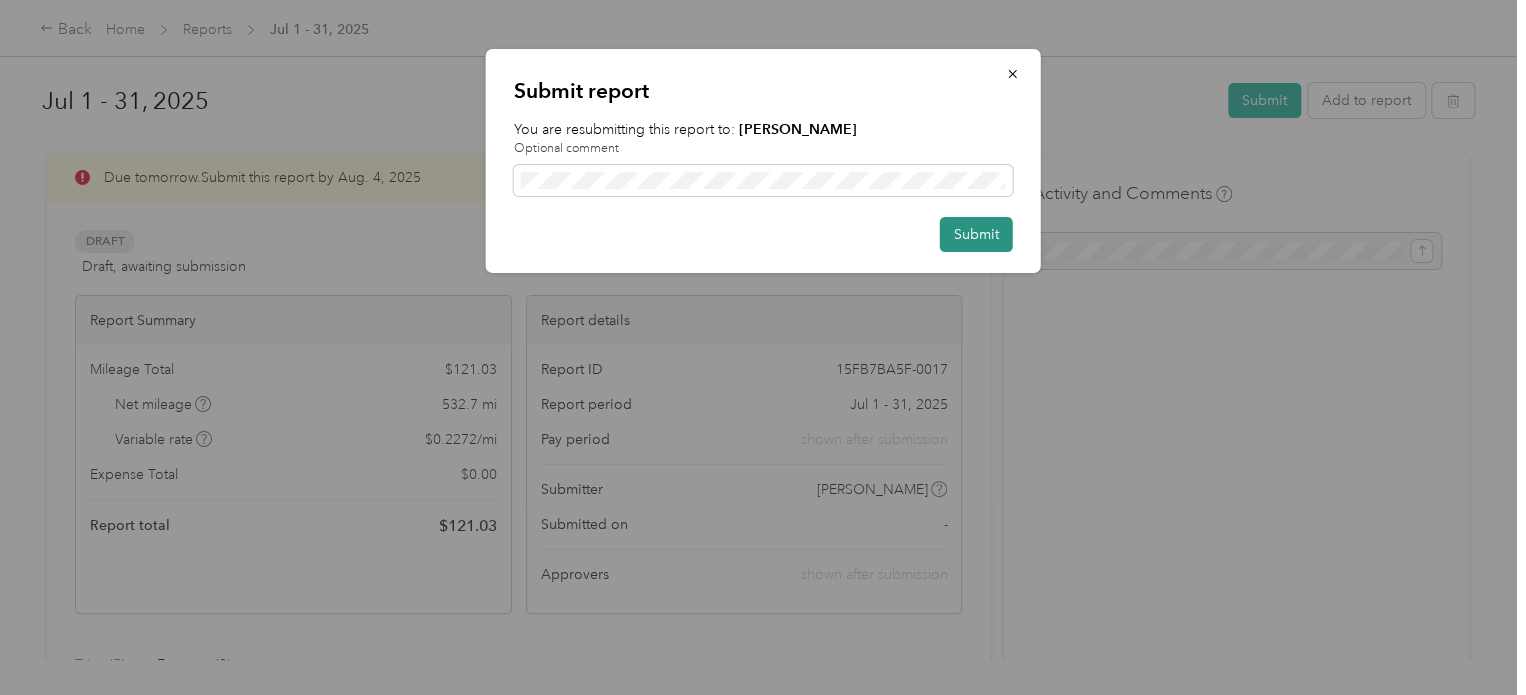 click on "Submit" at bounding box center [976, 234] 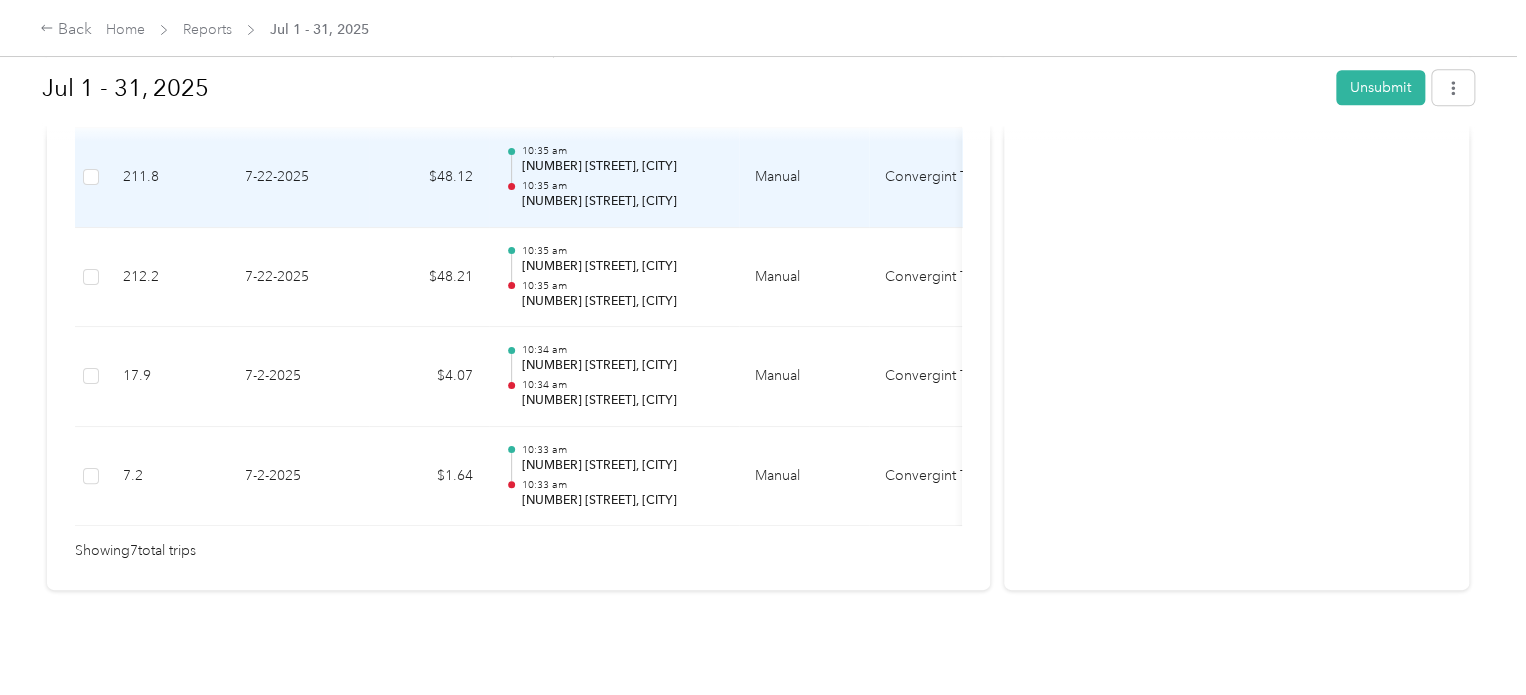 scroll, scrollTop: 908, scrollLeft: 0, axis: vertical 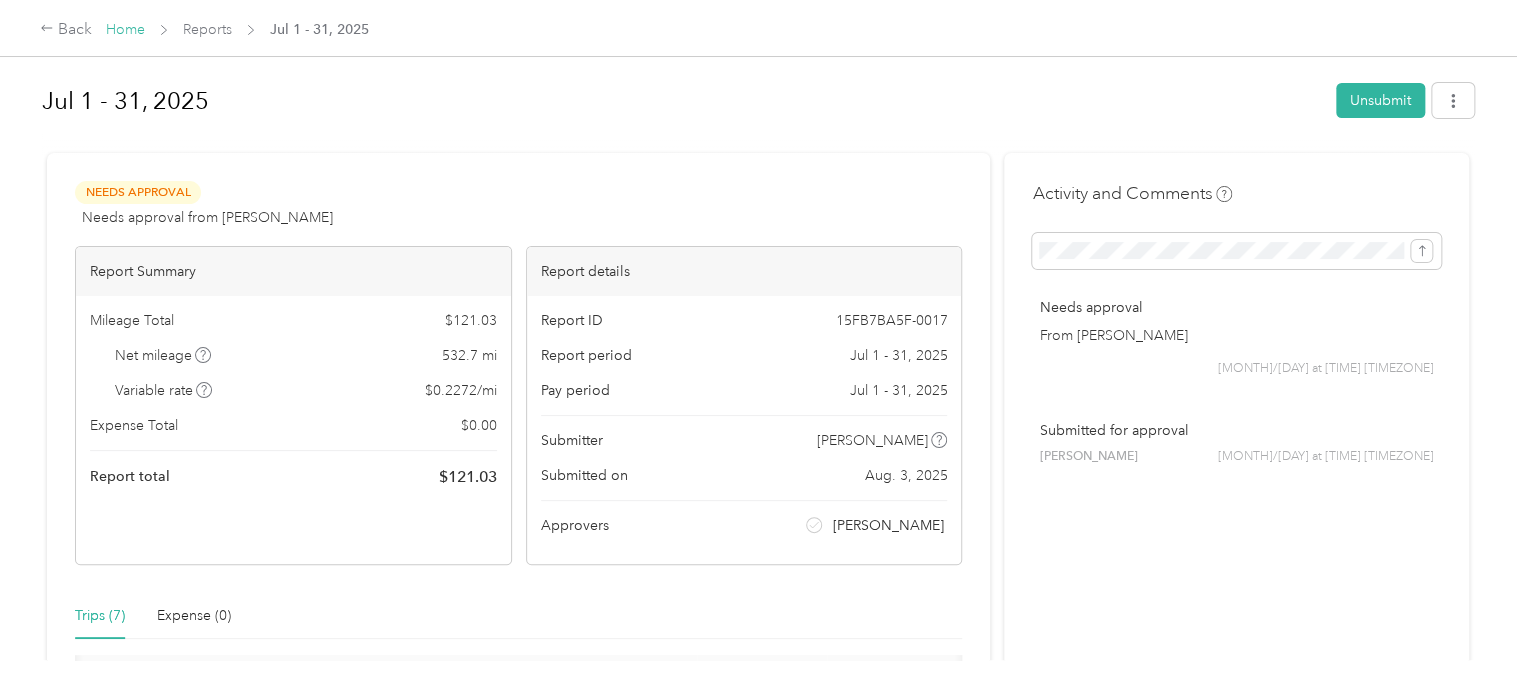 click on "Home" at bounding box center [125, 29] 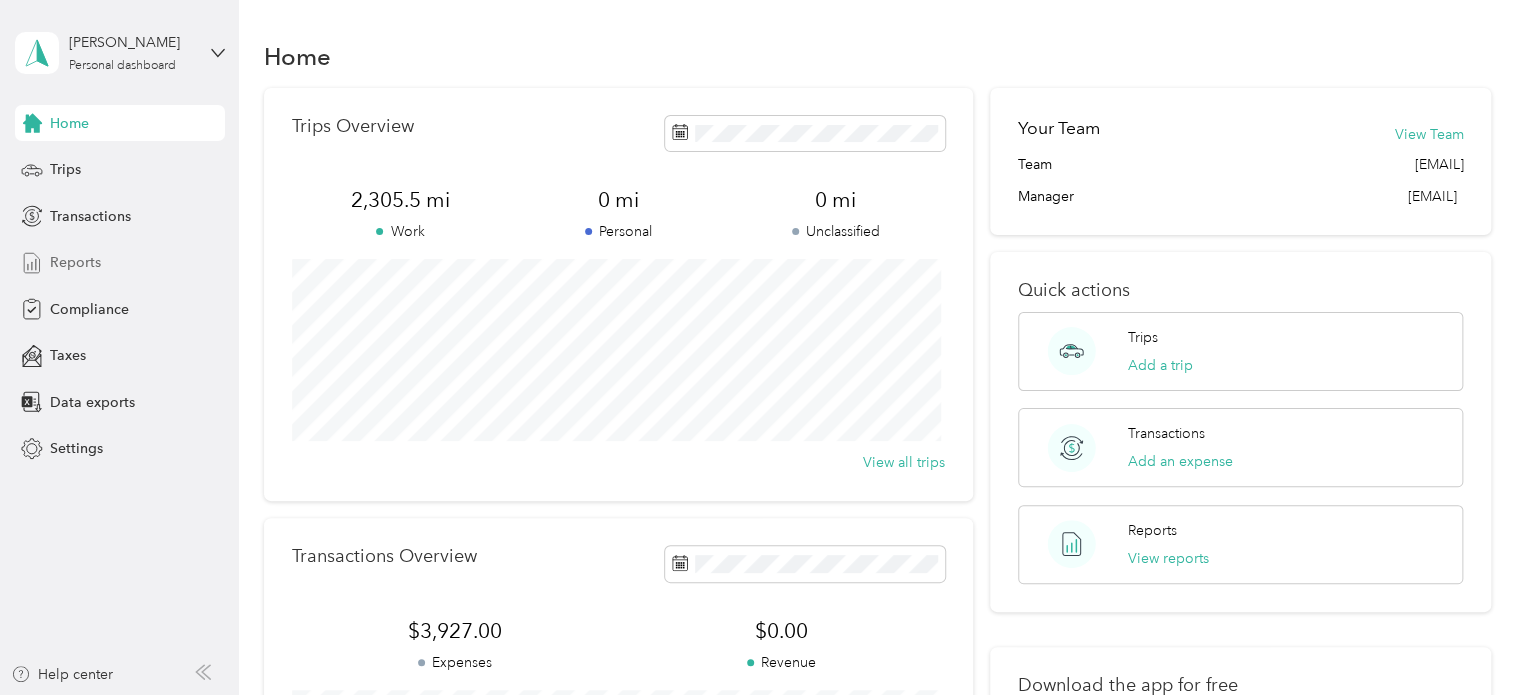 click on "Reports" at bounding box center (75, 262) 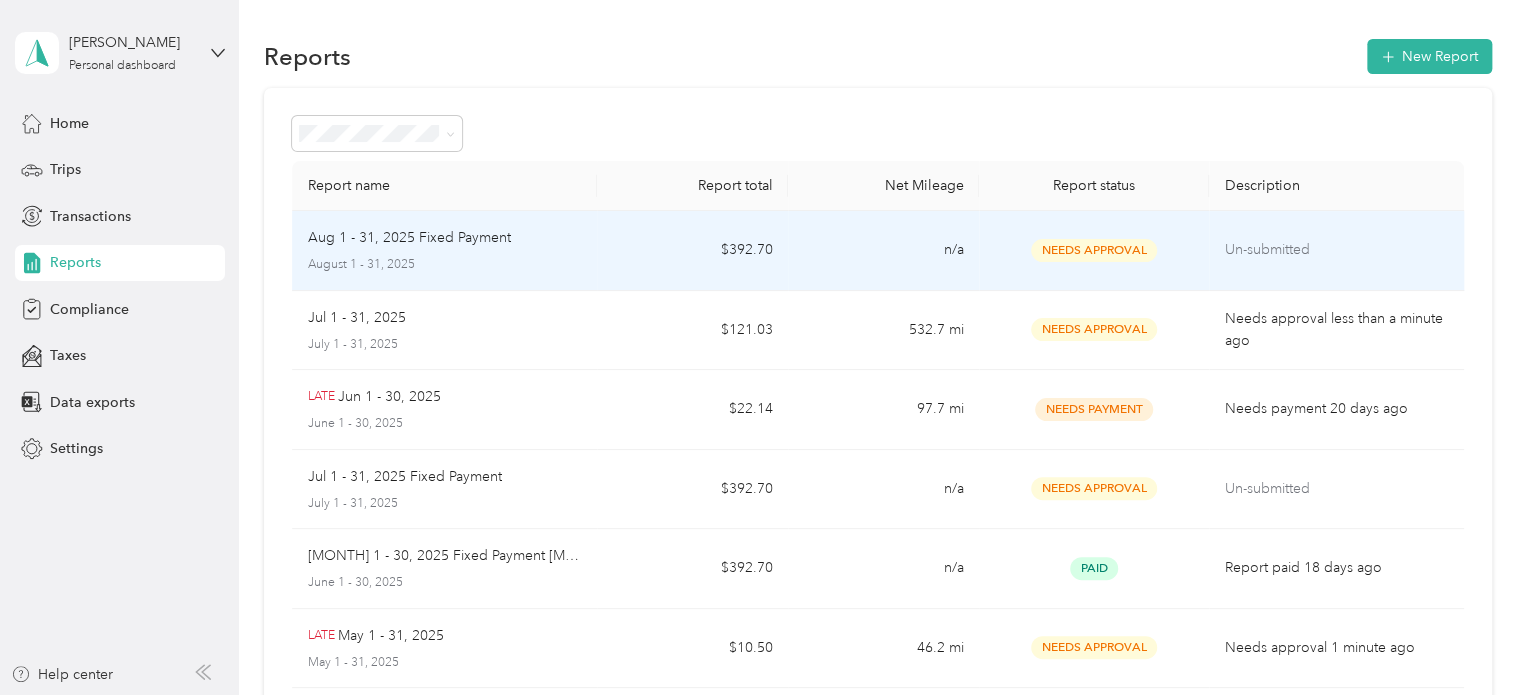 click on "[MONTH] 1 - 31, 2025 Fixed Payment [MONTH] 1 - 31, 2025" at bounding box center (445, 251) 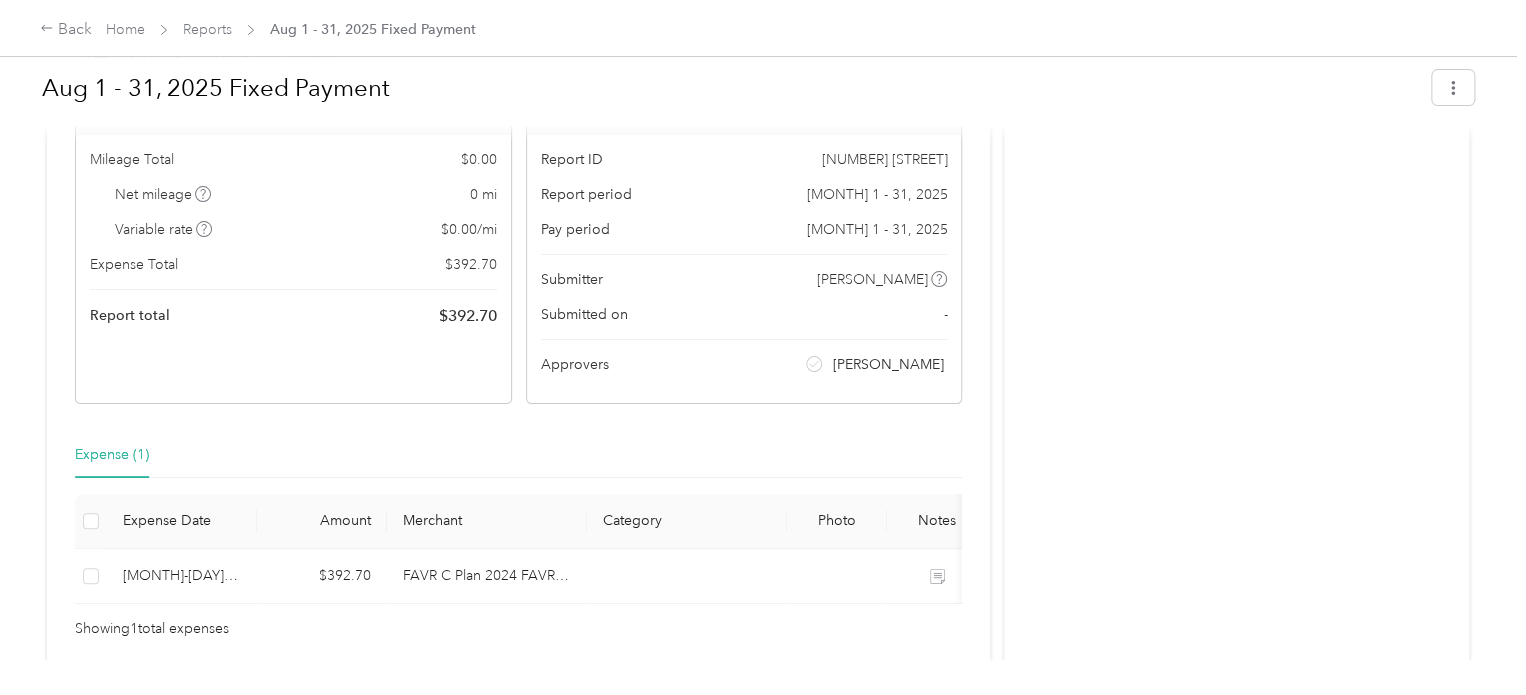 scroll, scrollTop: 0, scrollLeft: 0, axis: both 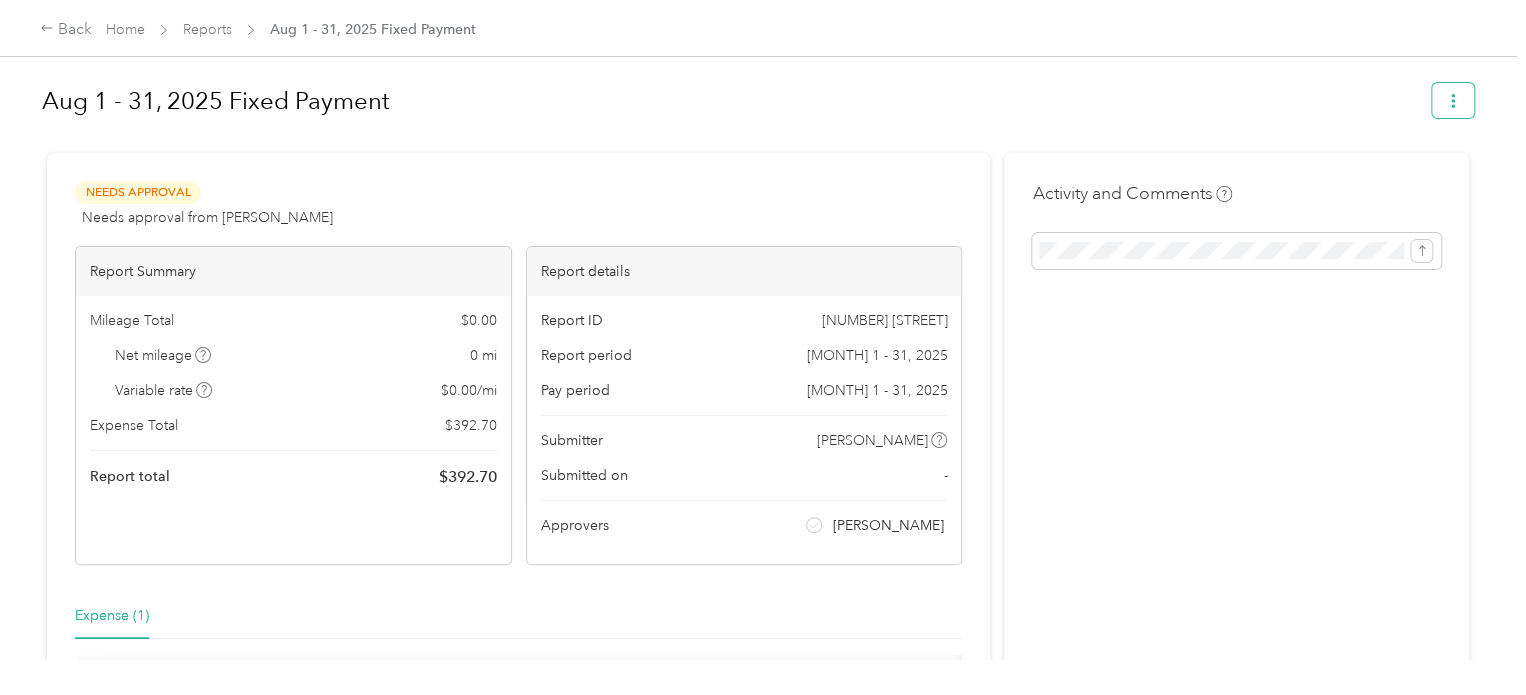 click at bounding box center (1453, 100) 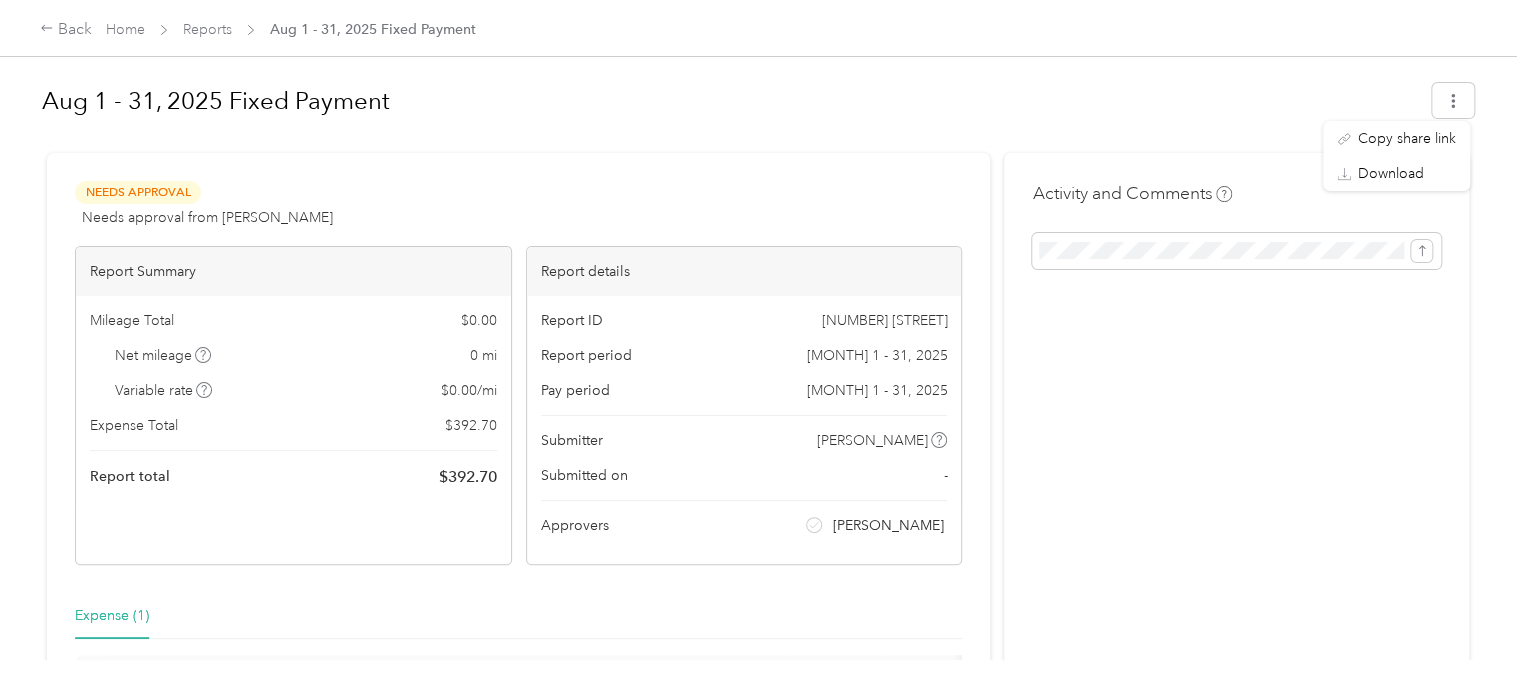 click on "Aug 1 - 31, 2025 Fixed Payment" at bounding box center [758, 104] 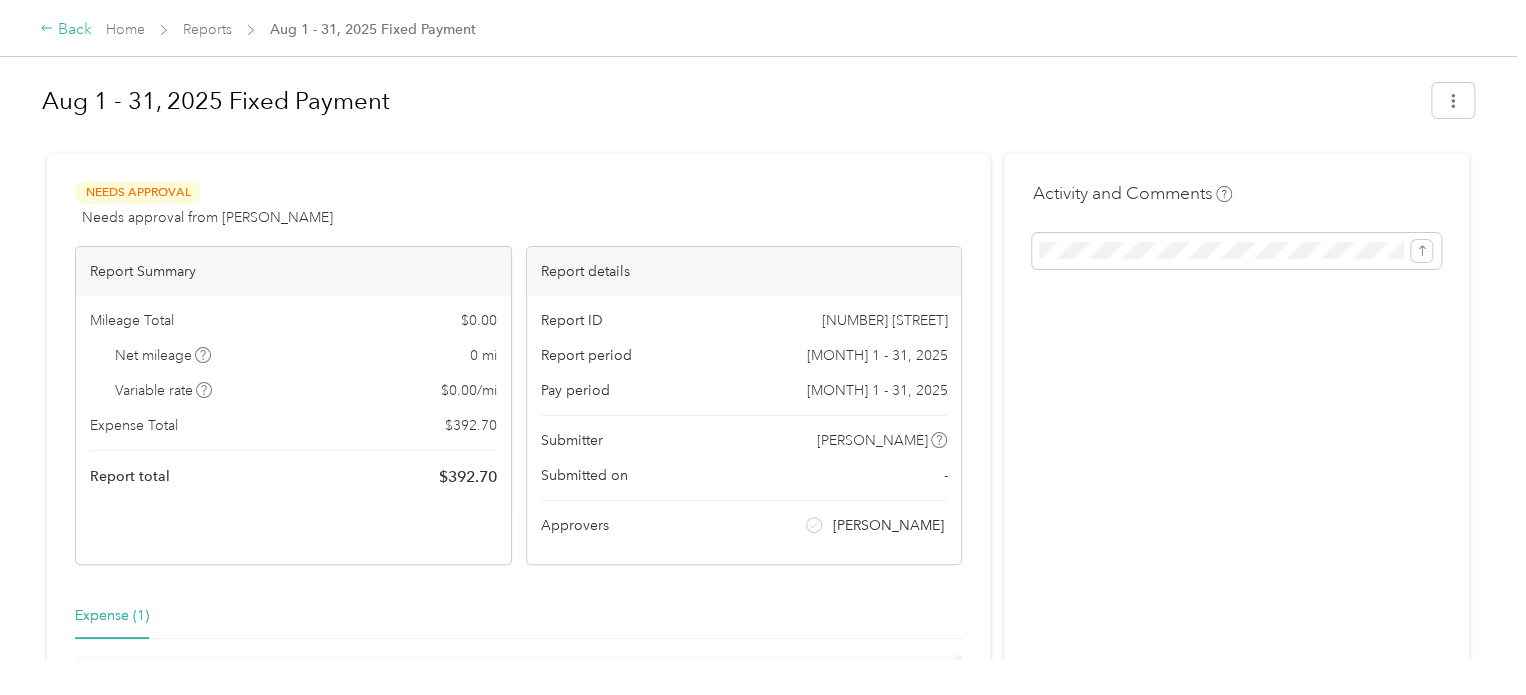 click on "Back" at bounding box center (66, 30) 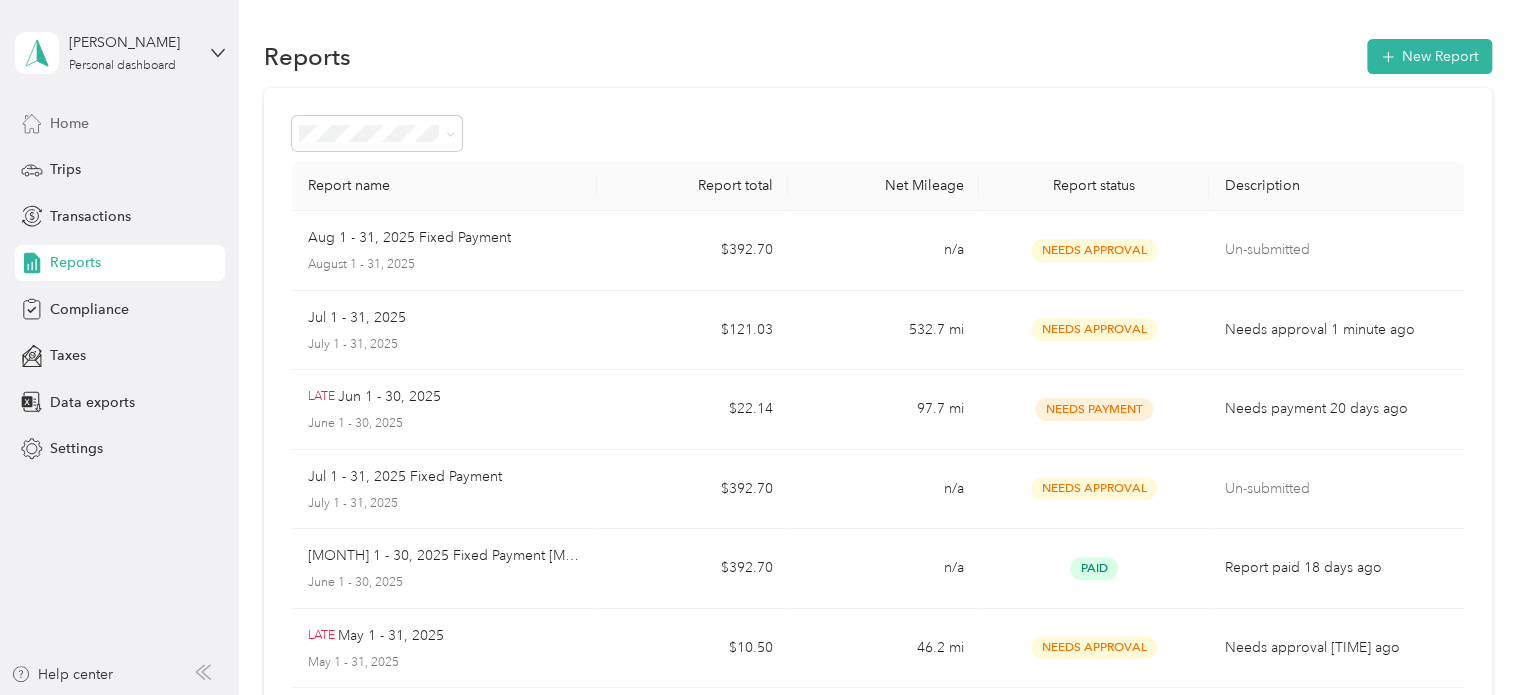 click on "Home" at bounding box center [120, 123] 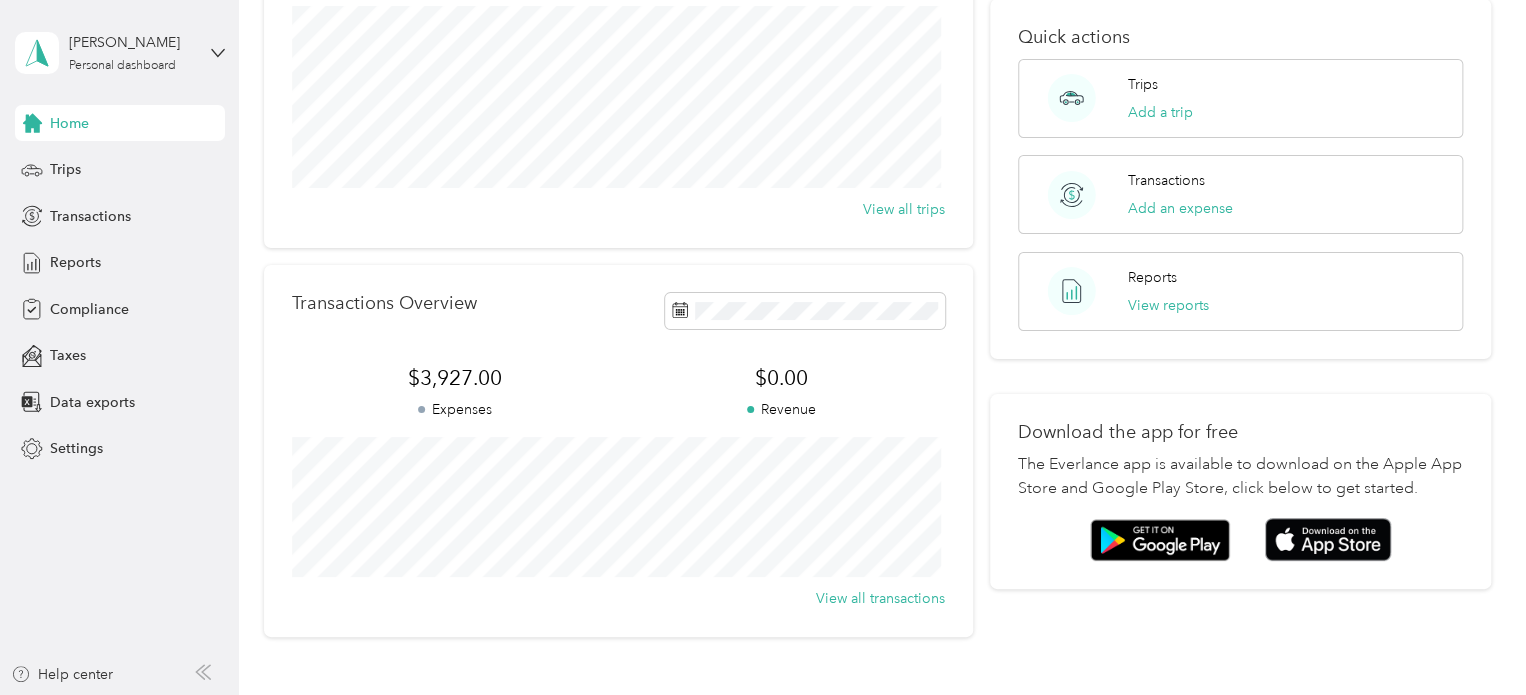 scroll, scrollTop: 300, scrollLeft: 0, axis: vertical 